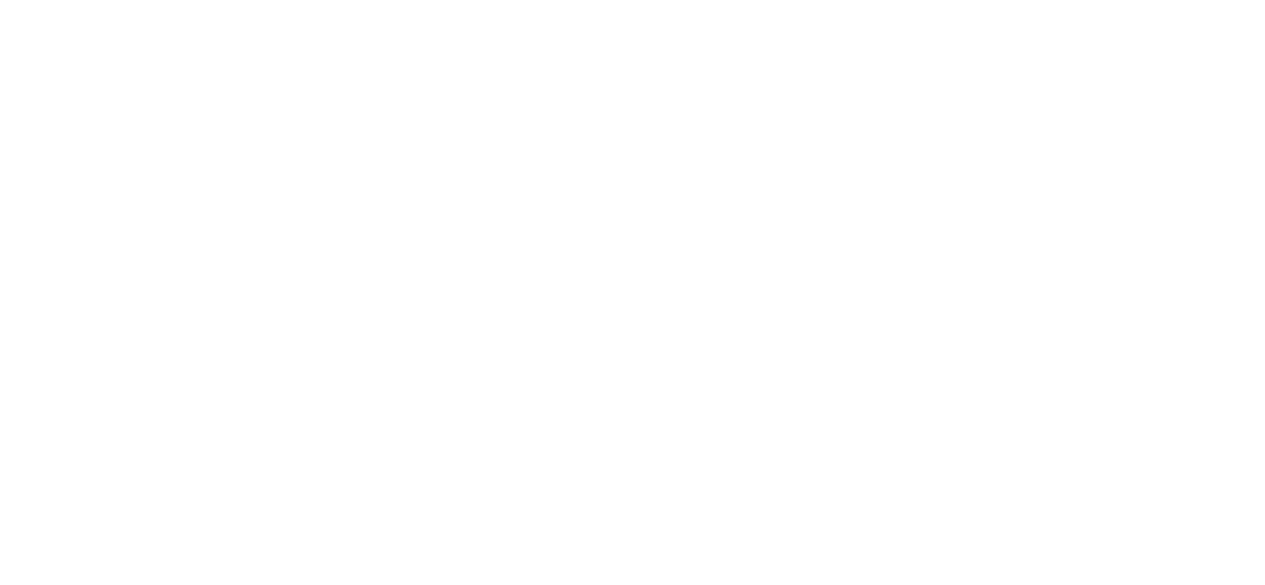 scroll, scrollTop: 0, scrollLeft: 0, axis: both 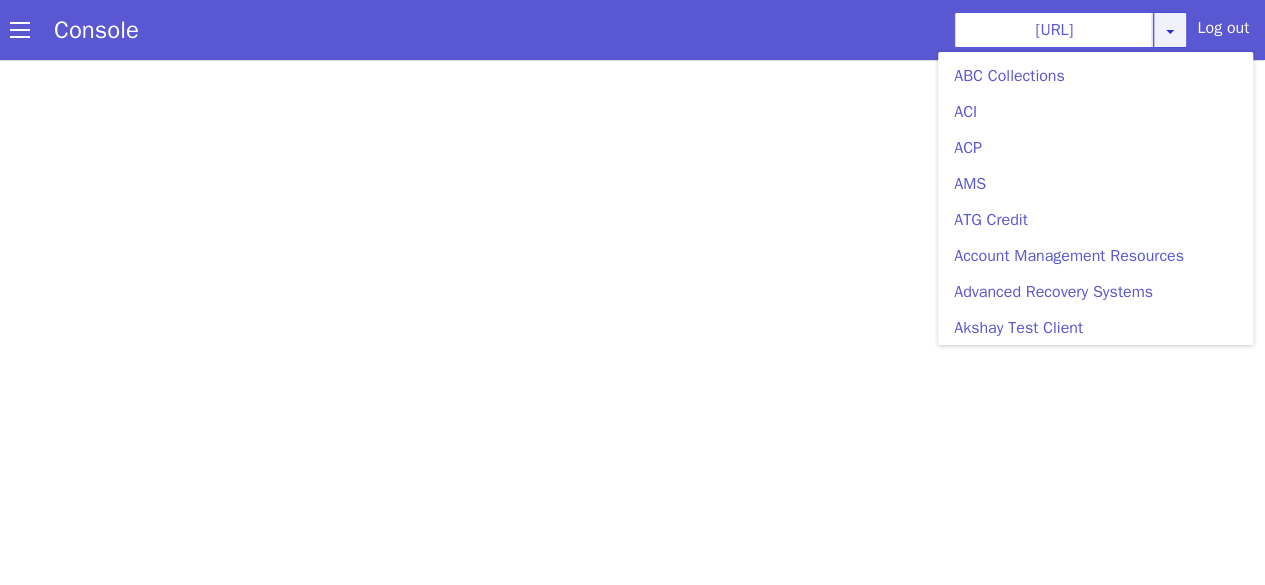 click at bounding box center [1177, 46] 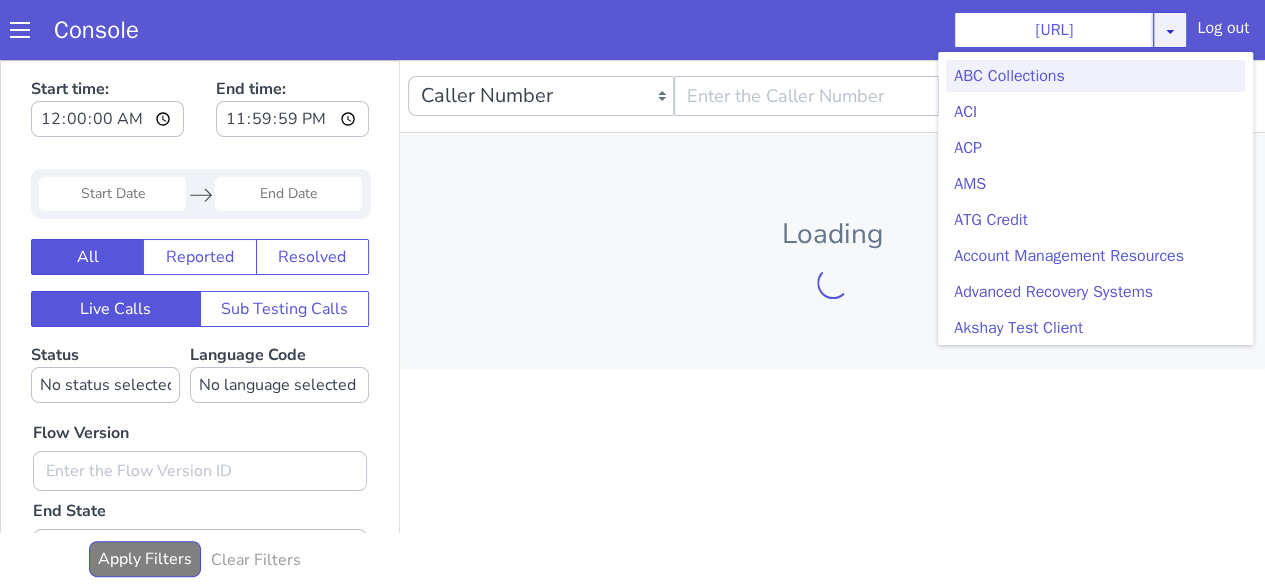 scroll, scrollTop: 0, scrollLeft: 0, axis: both 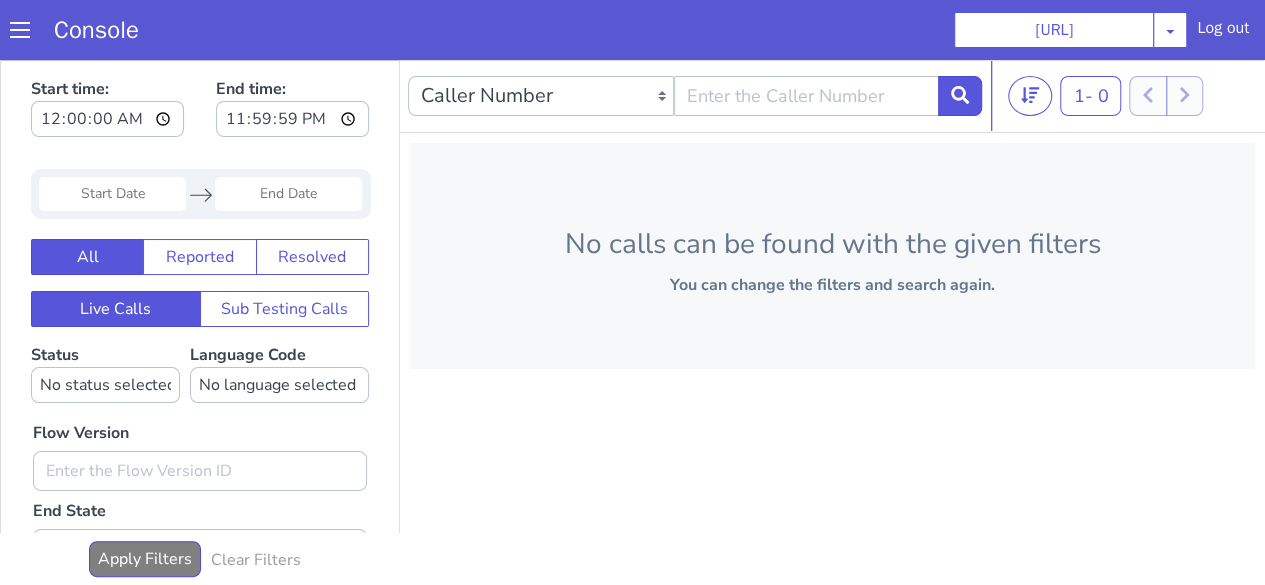 click on "Vernacular.ai ABC Collections ACI ACP AMS ATG Credit Account Management Resources Advanced Recovery Systems Akshay Test Client Akshay Test Client 2 Akshay Test Client 3 Akshay Test Client 4 Akshay Test Client 5 Akshay Test Client 6 Ambassador Collective Services American Finance - US American Finance Lending Annuity Health Application Dry Run 1 Application dummy org Application-US-Debt Collections ArchiveTesting ArchivetestC Ark Auto Finance Ark Auto Finance Agency Assistentcy LLC Assurant Assets Atlas Collections Automasters Automated Collection Services Bayview CBCollects CBSC CCMR3 CDAC CS Test Bot Caine & Weiner CallAPG Campaign testing Car City Carizma Finance Cascade Receivables CashLane Central Portfolio Control Central Resources Checkmark Collections Chehak Test Client Collect NorthWest CollectTech V1.0 Collectech Diversified Collections Bureau of America Collections USA Columbia Debt Recovery Commonwealth Financial Systems Consumer Portfolio Services Consumer Portfolio Services, Inc. Contract Callers" at bounding box center [1101, 30] 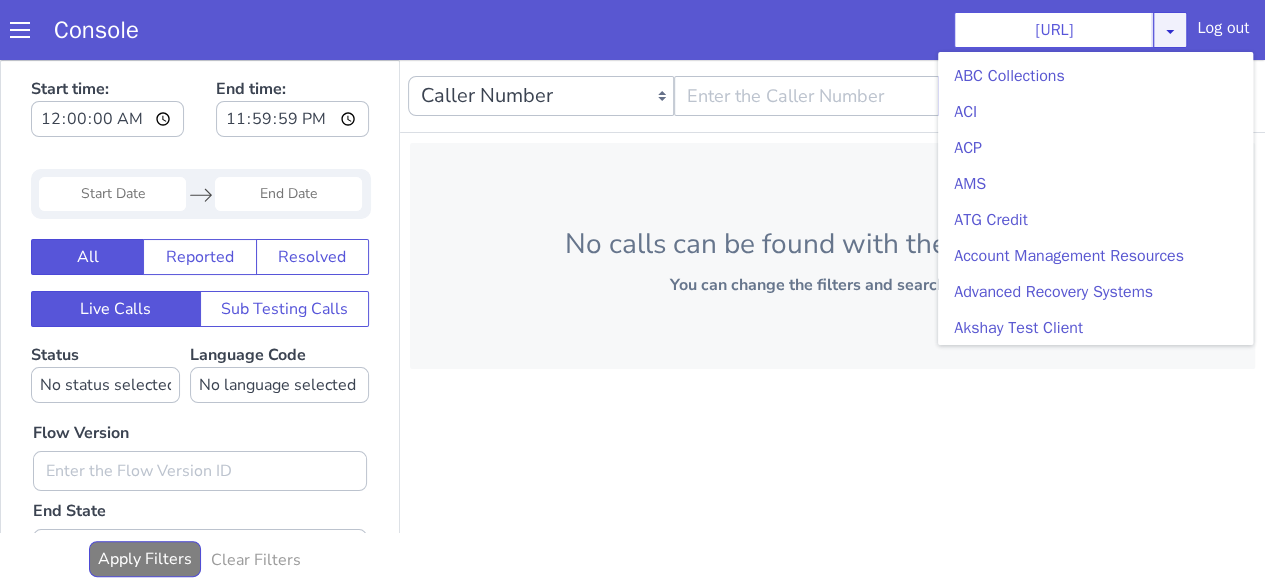 click at bounding box center (1170, 31) 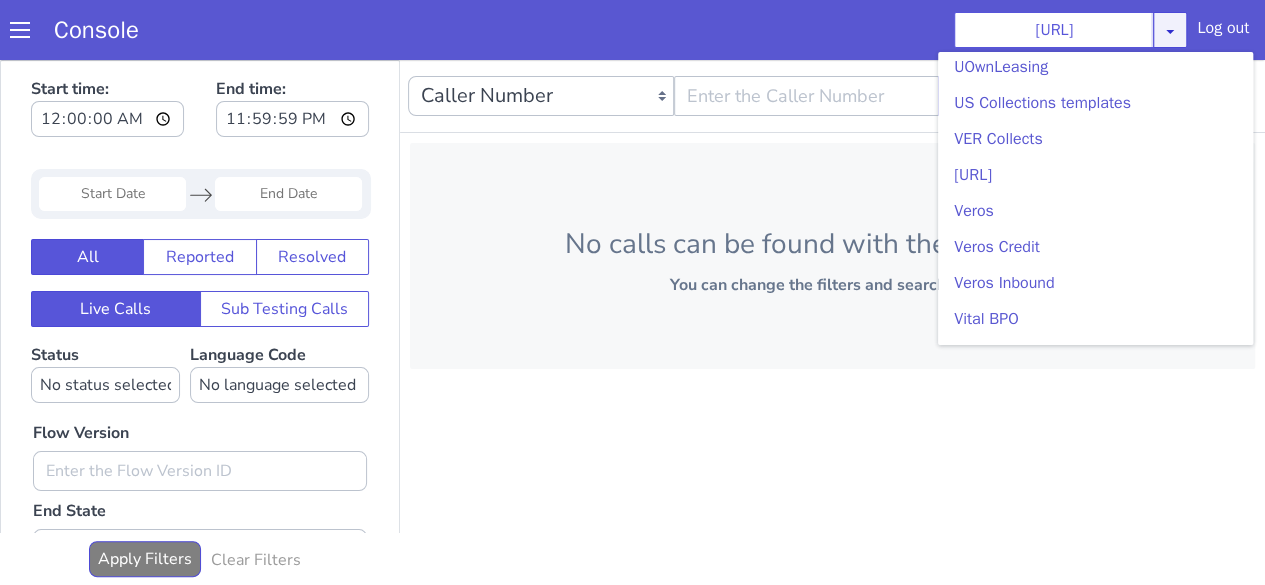scroll, scrollTop: 5930, scrollLeft: 0, axis: vertical 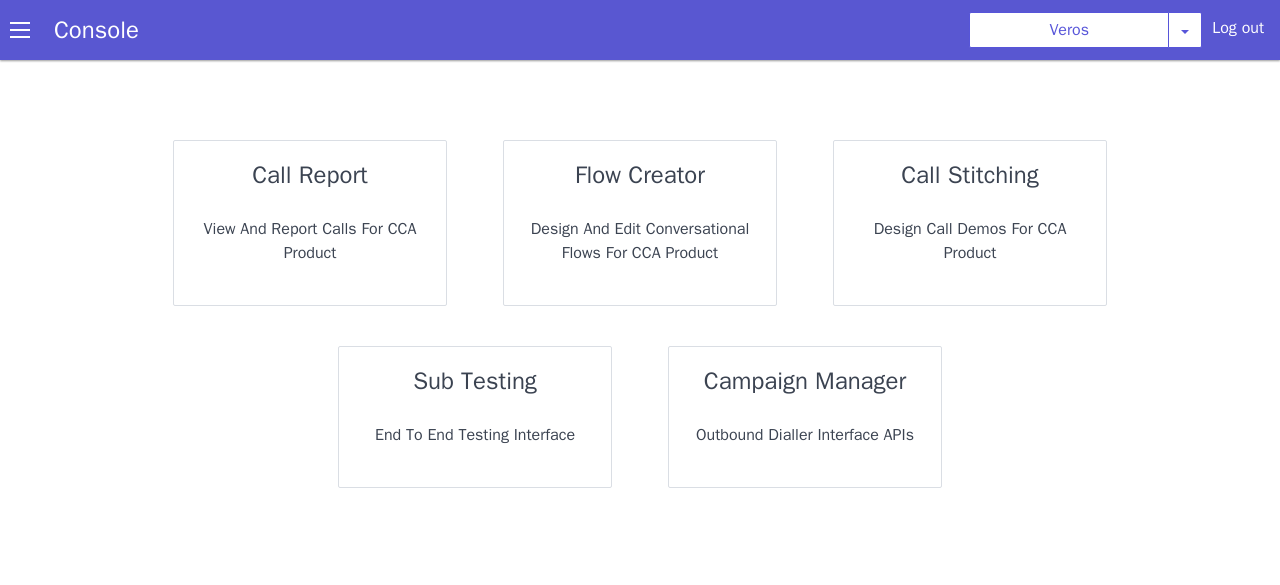 click on "call report View and report calls for CCA Product" at bounding box center [310, 223] 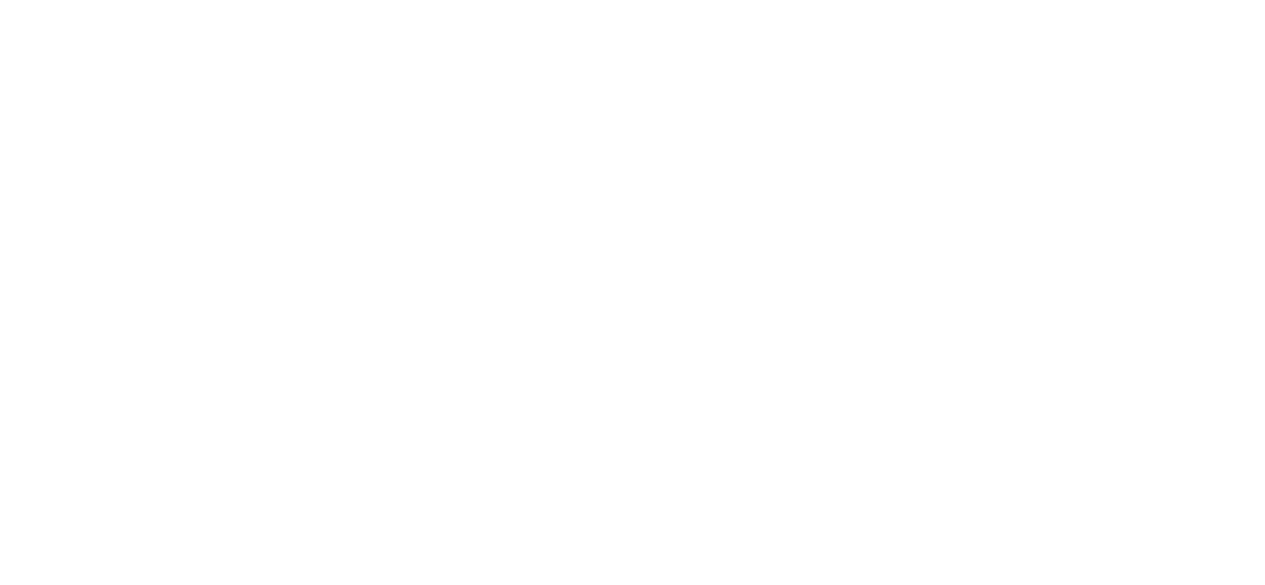 scroll, scrollTop: 0, scrollLeft: 0, axis: both 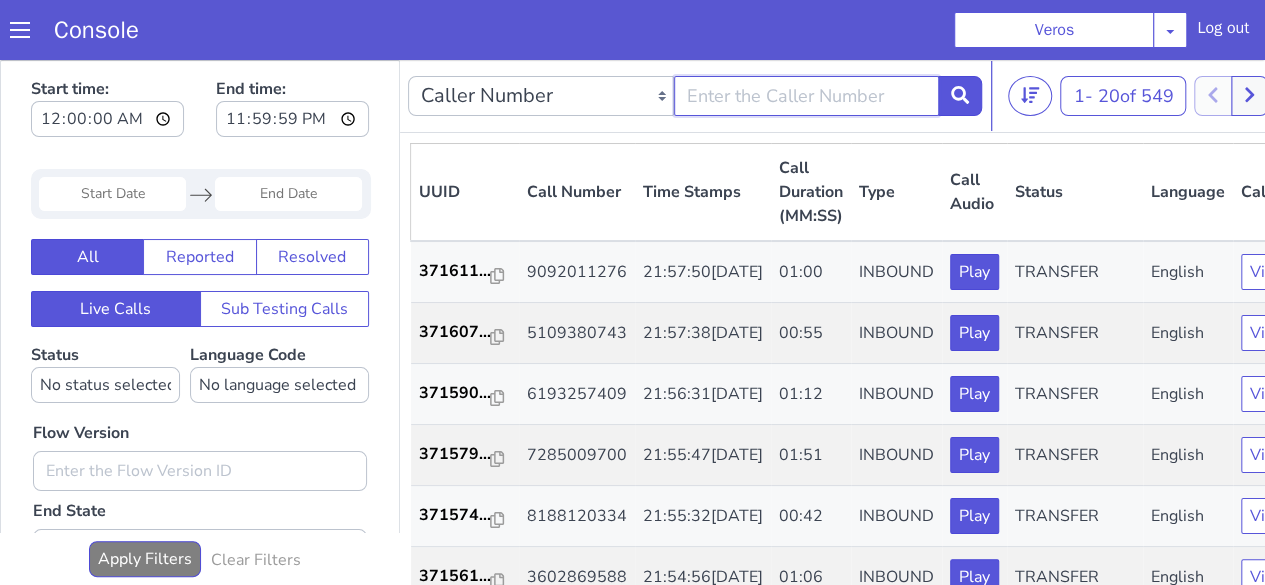 click at bounding box center (2109, 402) 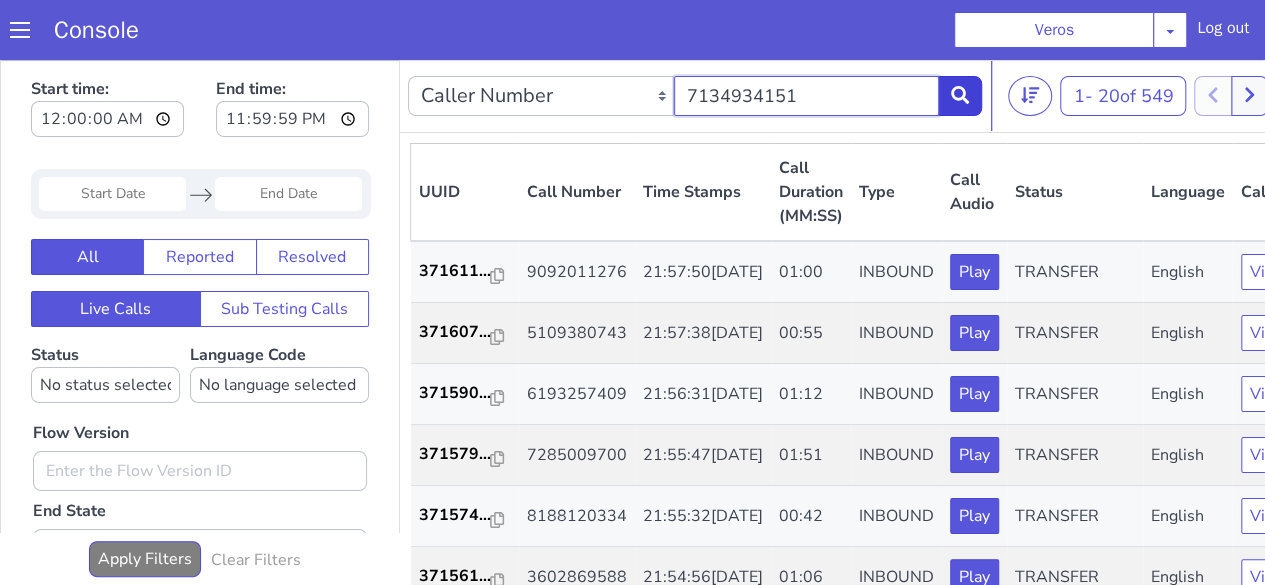 type on "7134934151" 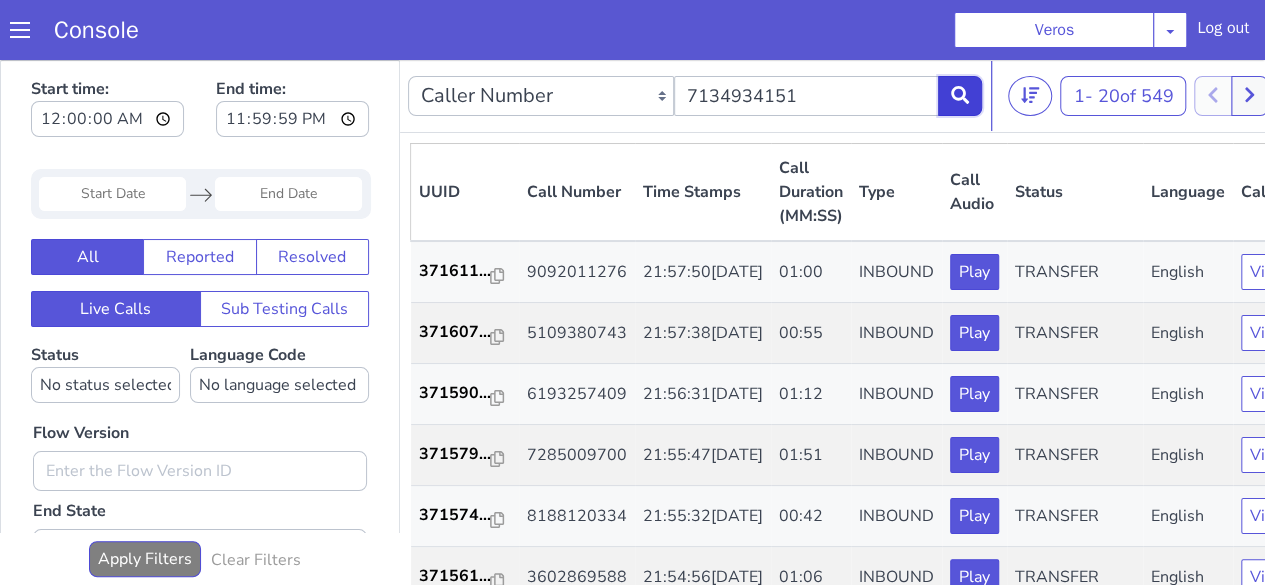 click 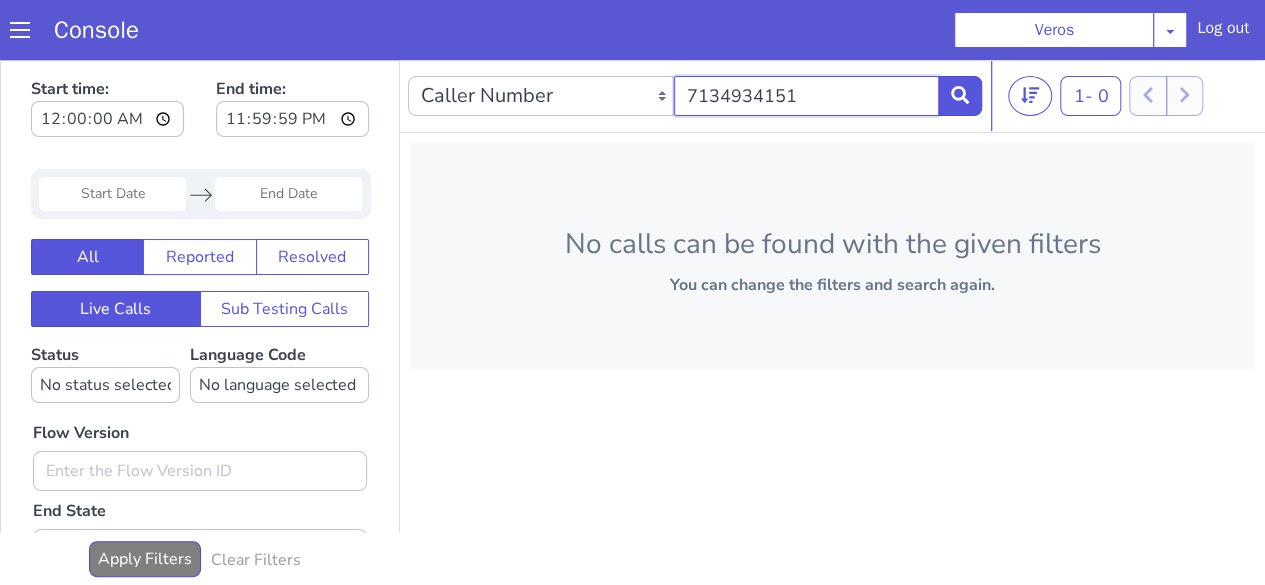 click on "7134934151" at bounding box center [1296, -330] 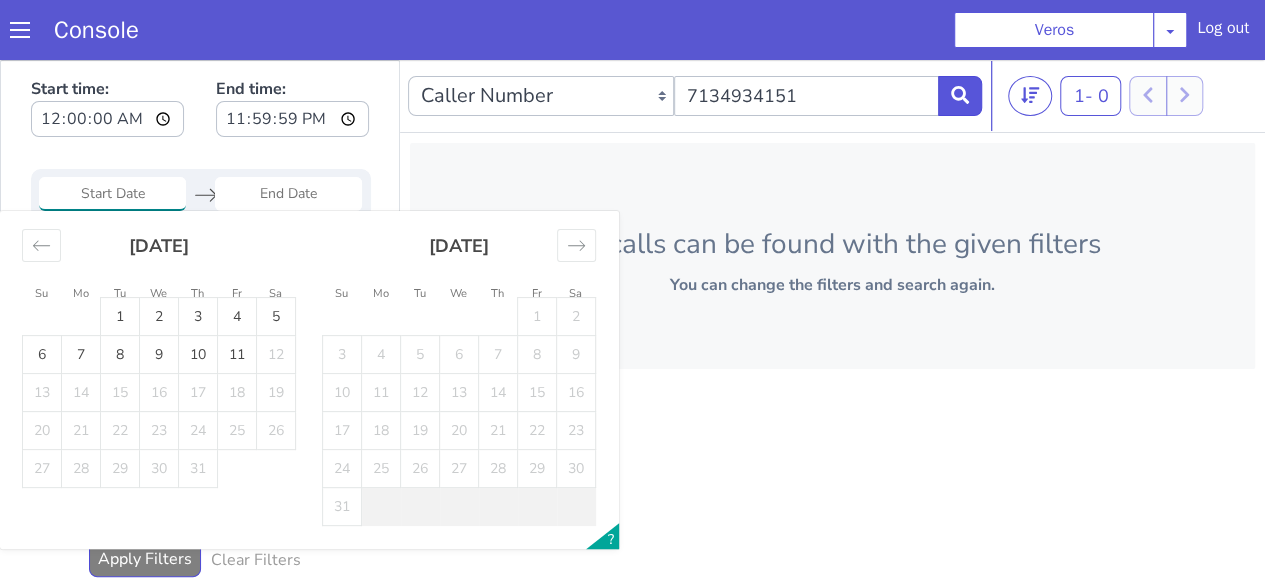click at bounding box center [1312, 64] 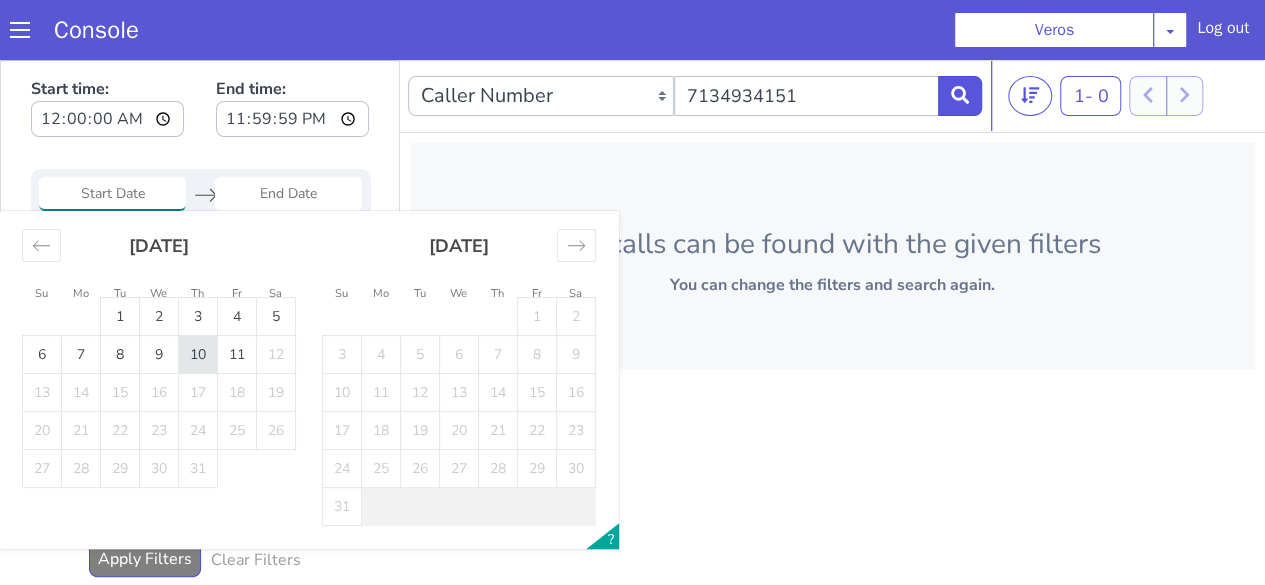click on "10" at bounding box center [1485, 746] 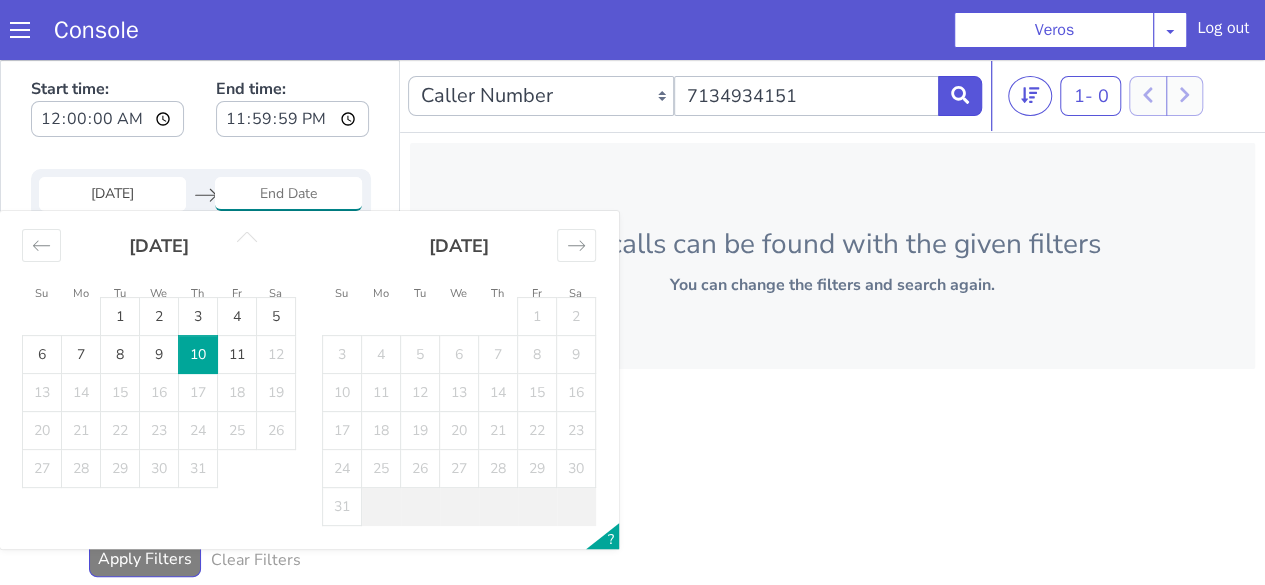 click on "10" at bounding box center [160, 647] 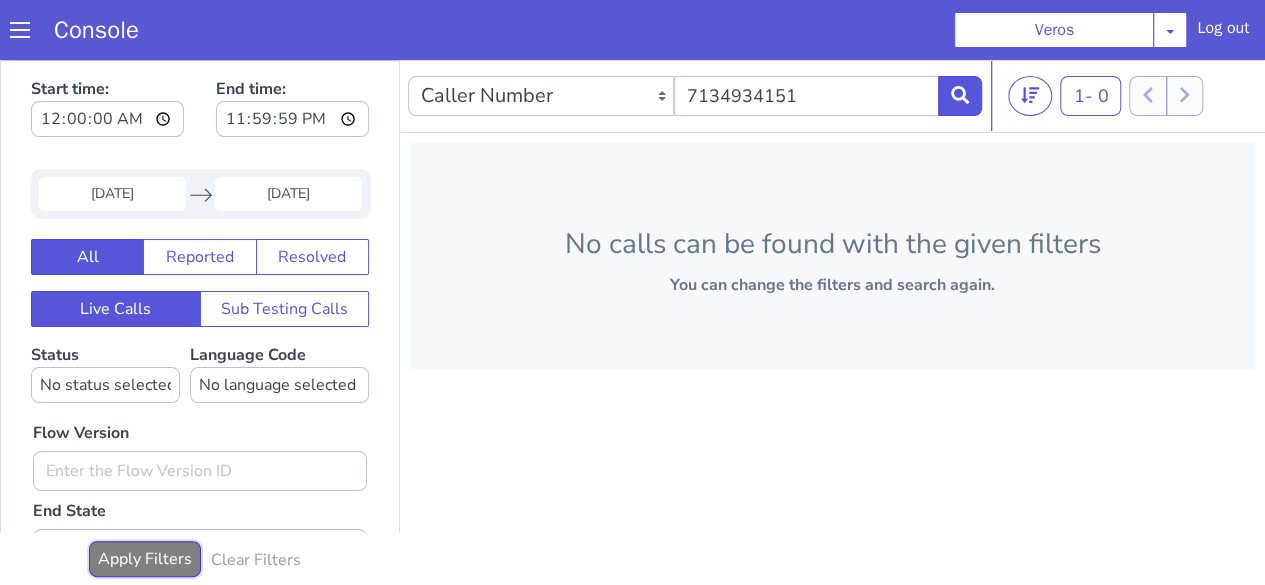 click on "Apply Filters" at bounding box center [890, 128] 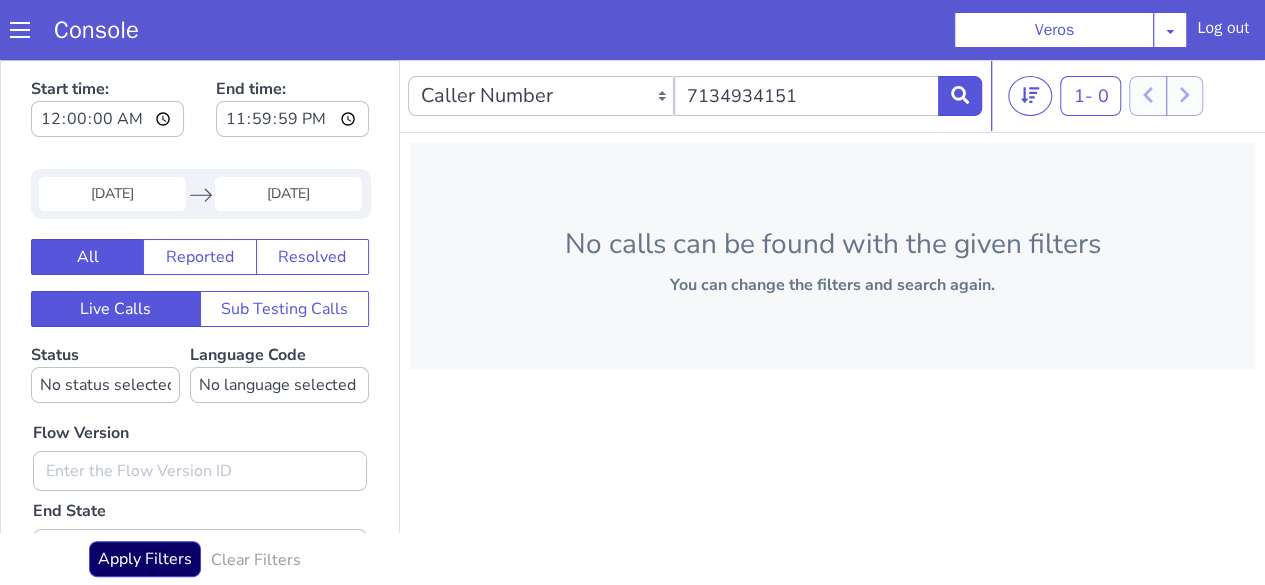 click on "10 Jul 2025" at bounding box center [526, -211] 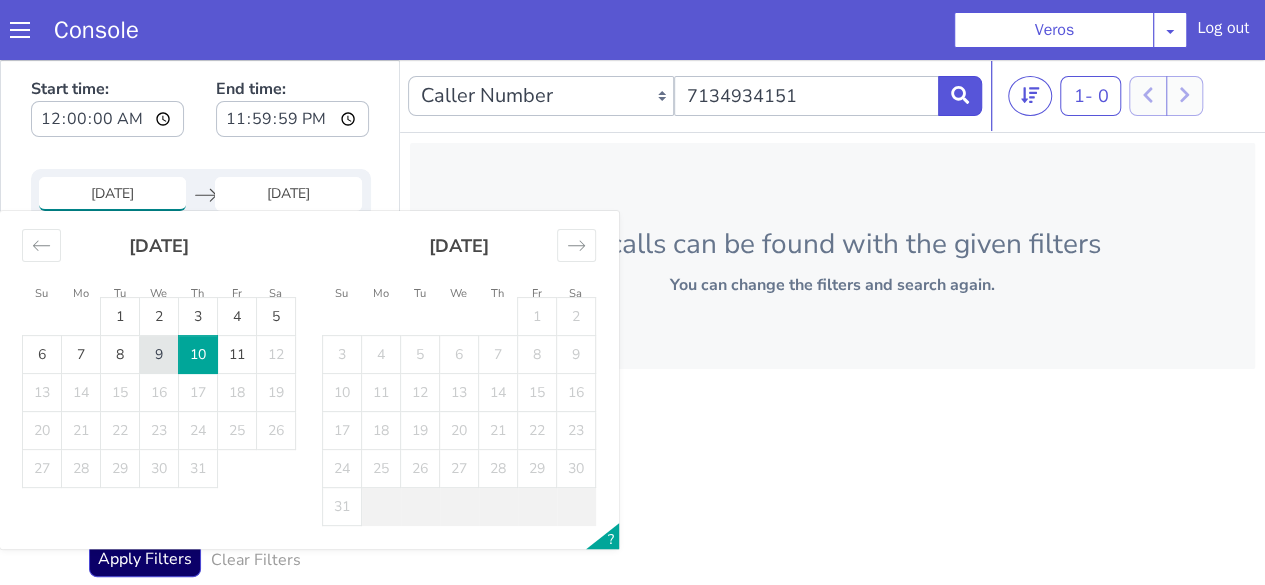 click on "9" at bounding box center (1388, 901) 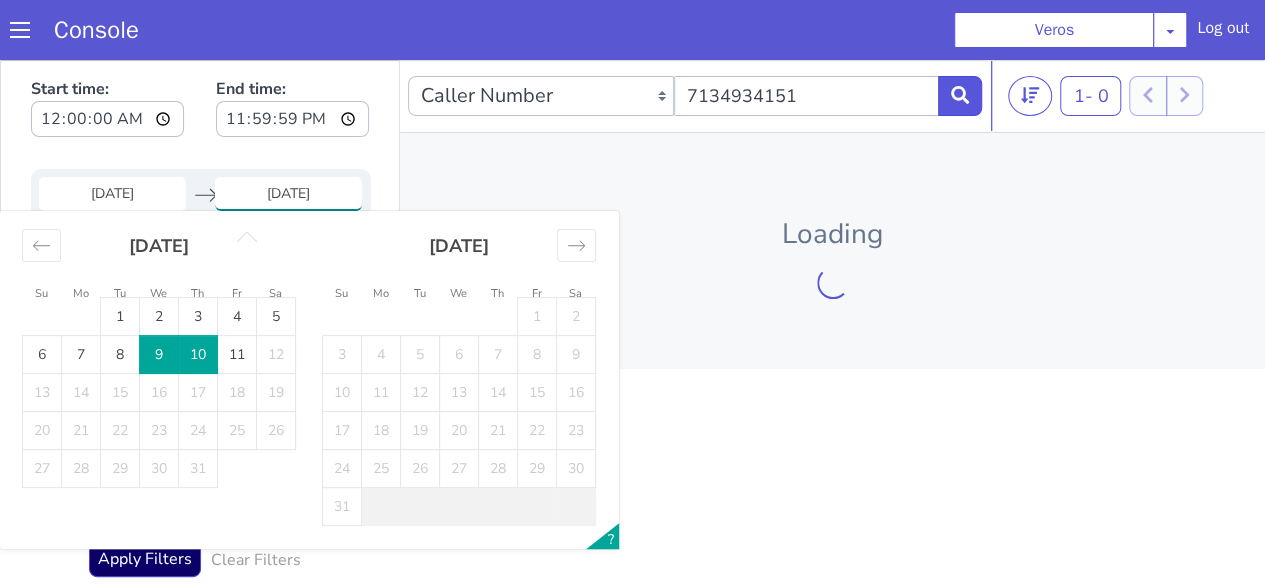 click on "9" at bounding box center [1404, 307] 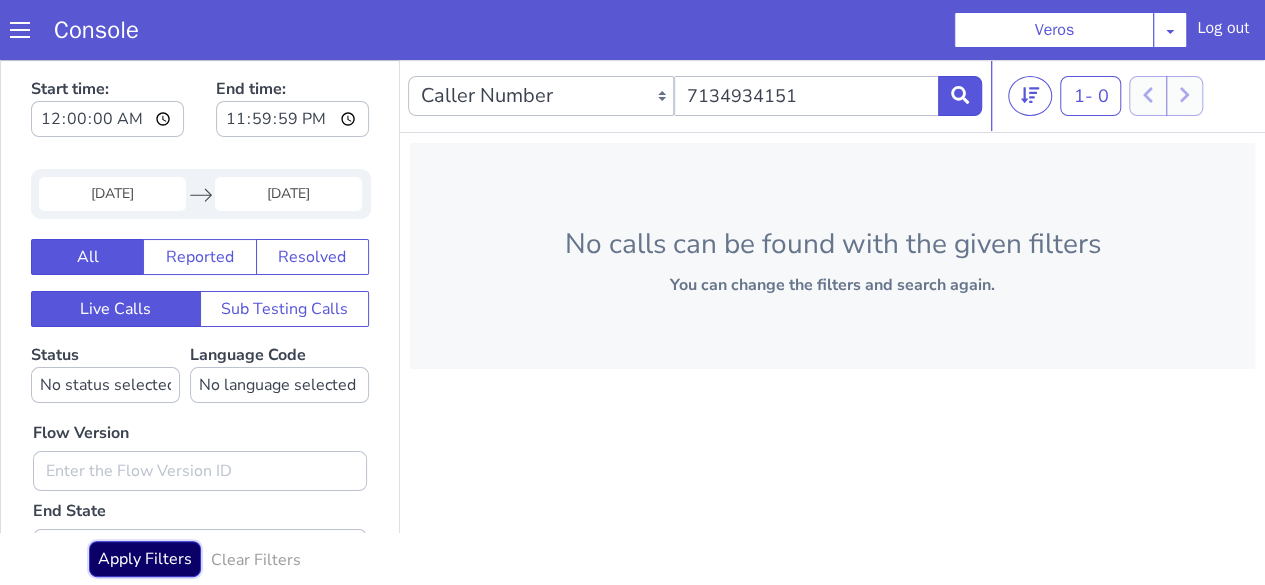 click on "Apply Filters" at bounding box center [890, 128] 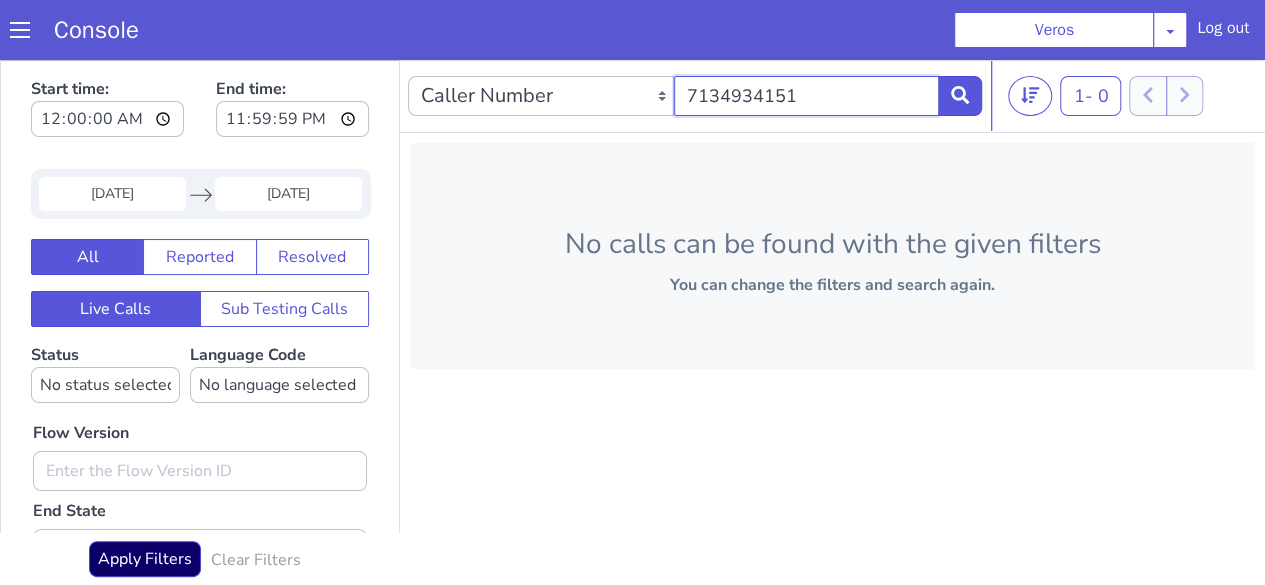 click on "7134934151" at bounding box center [2052, 48] 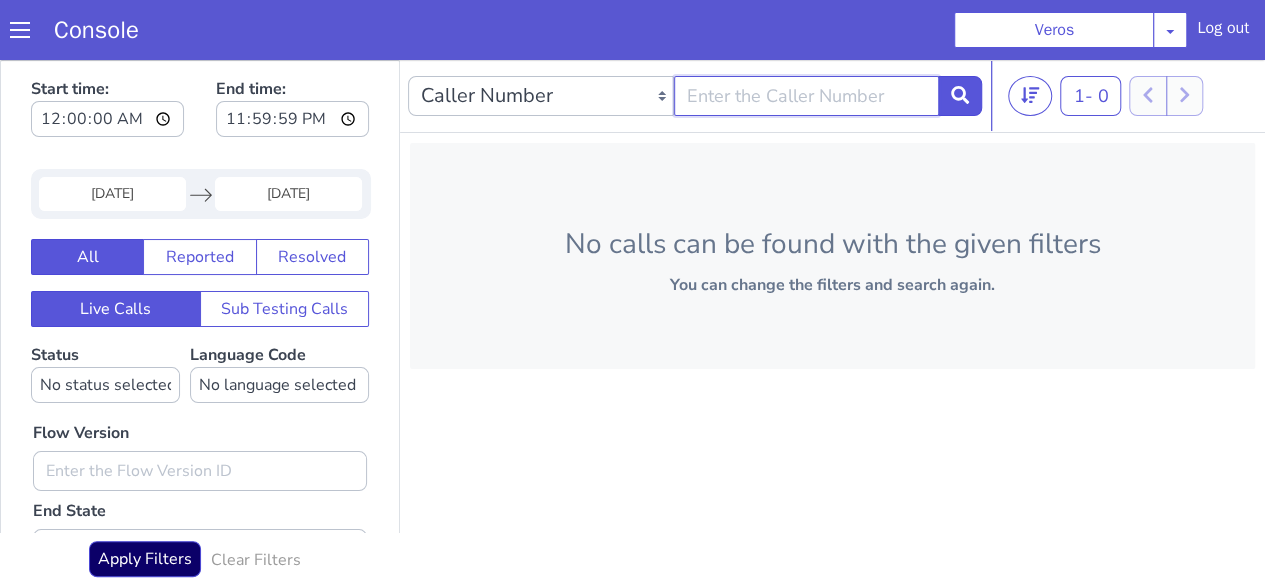 type 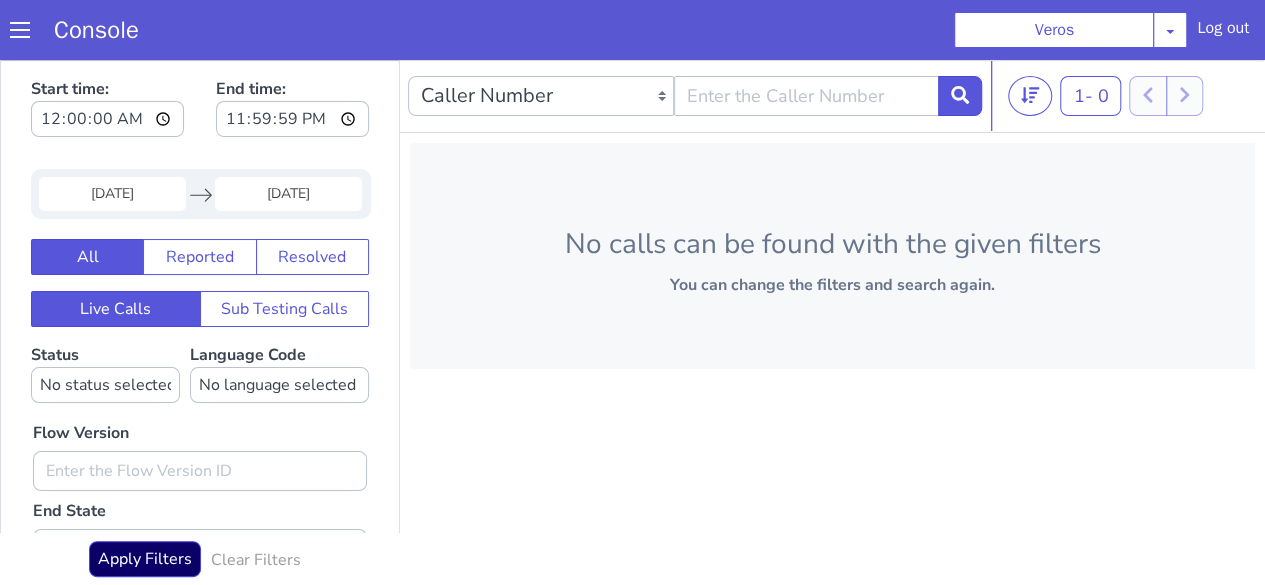 click on "09 Jul 2025" at bounding box center (769, -247) 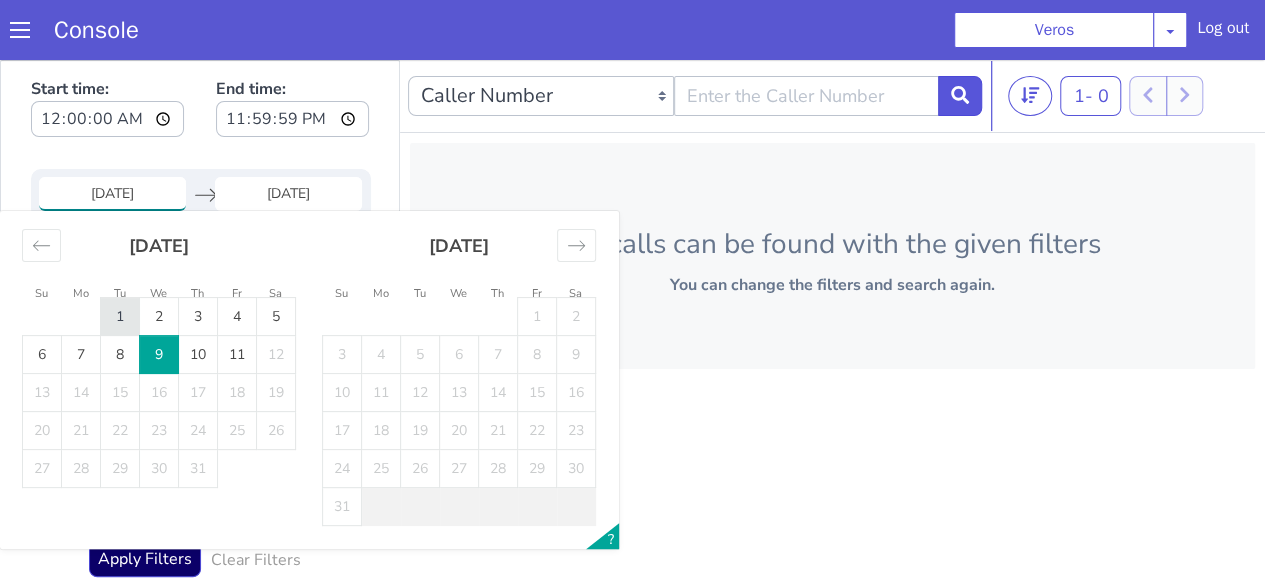 click on "1" at bounding box center (1407, 708) 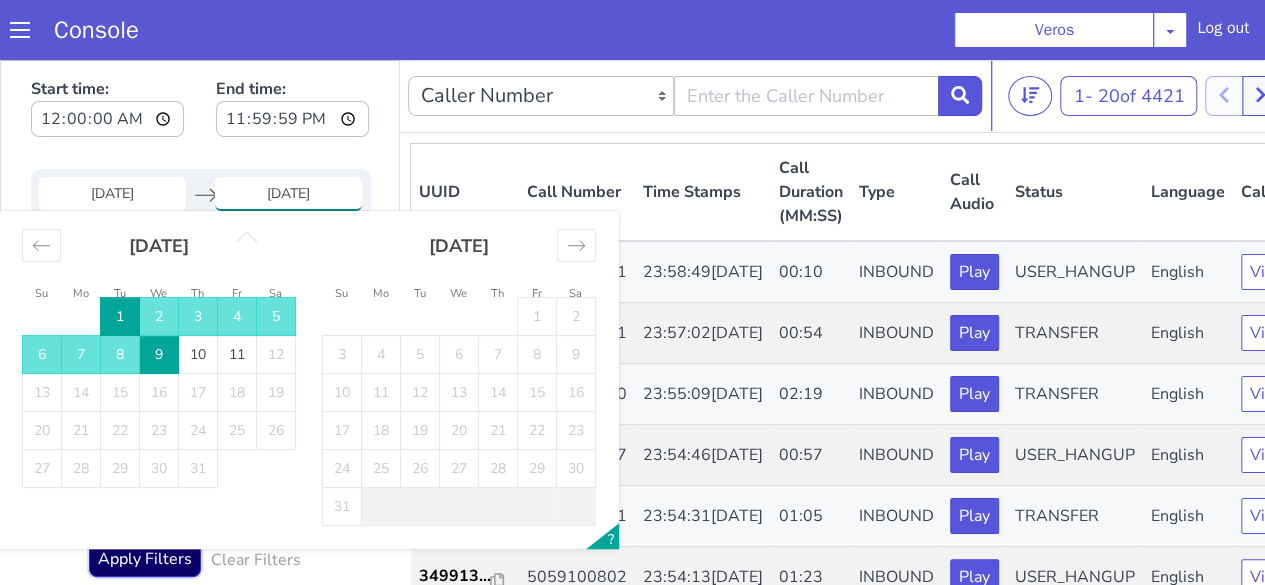 click on "Apply Filters" at bounding box center [189, 1121] 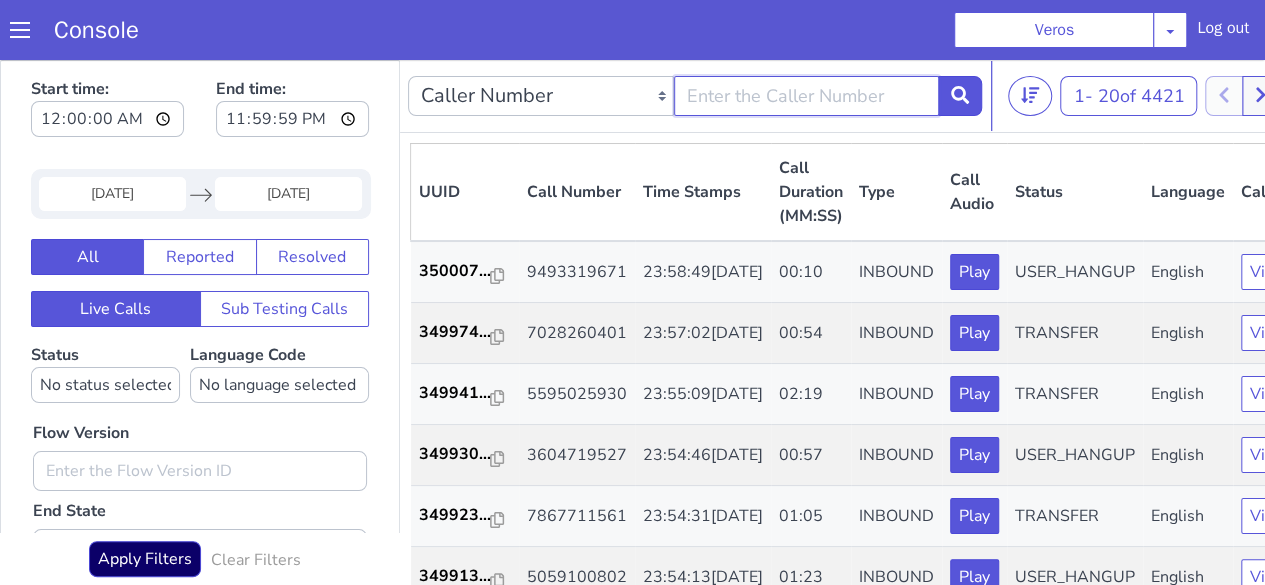 click at bounding box center (2052, 48) 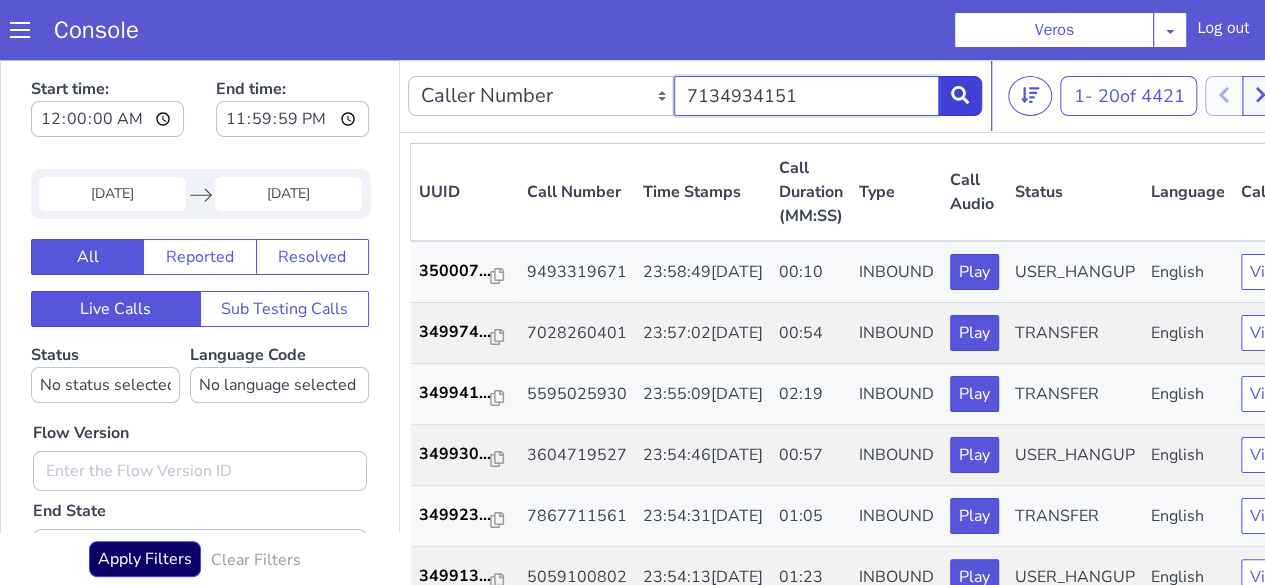 type on "7134934151" 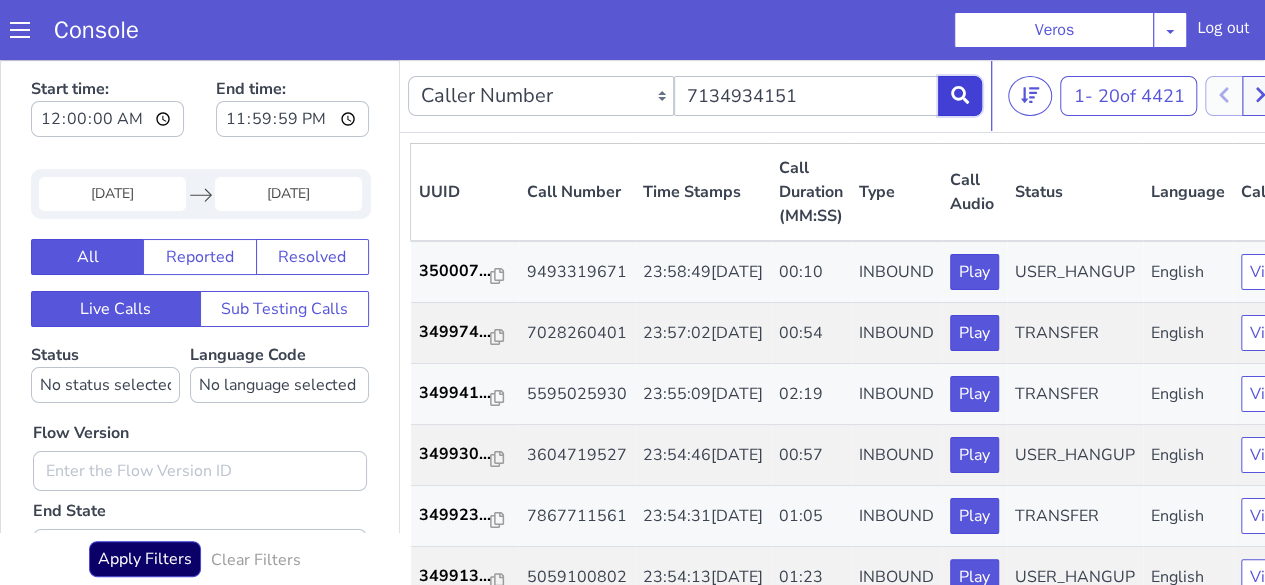click at bounding box center (920, 368) 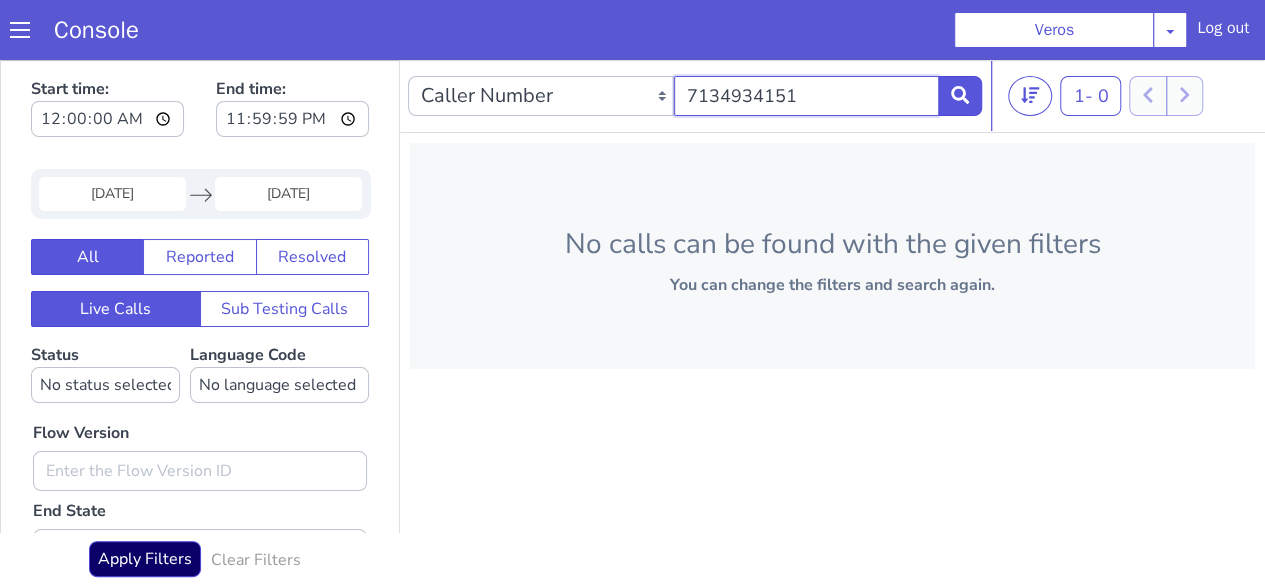 click on "7134934151" at bounding box center (1151, -280) 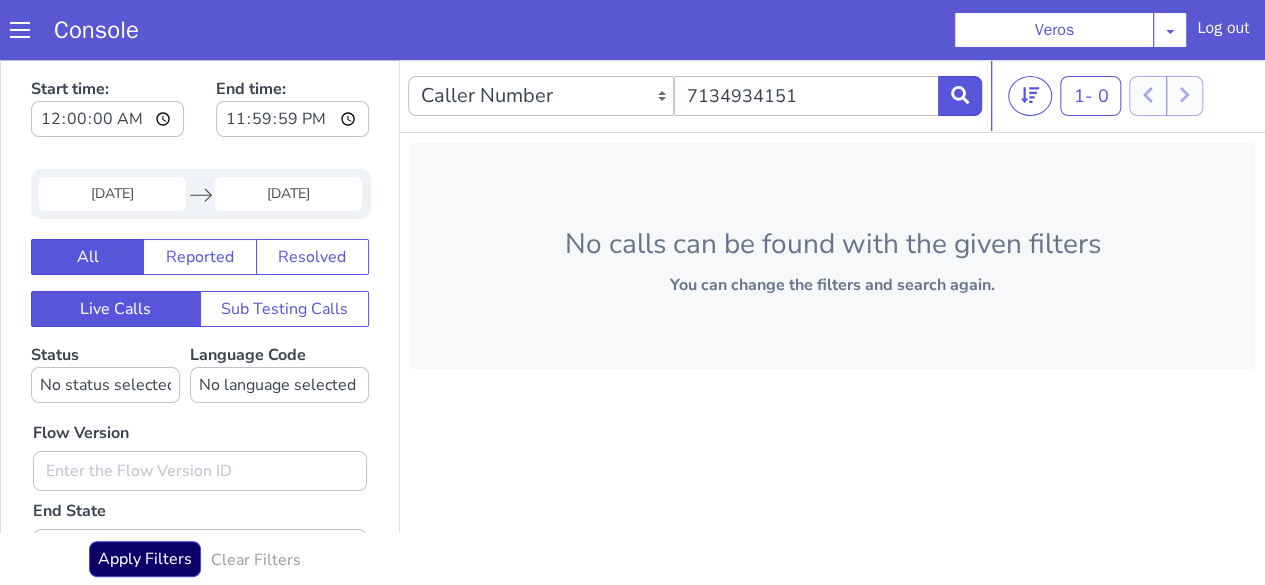 click on "01 Jul 2025" at bounding box center (683, -244) 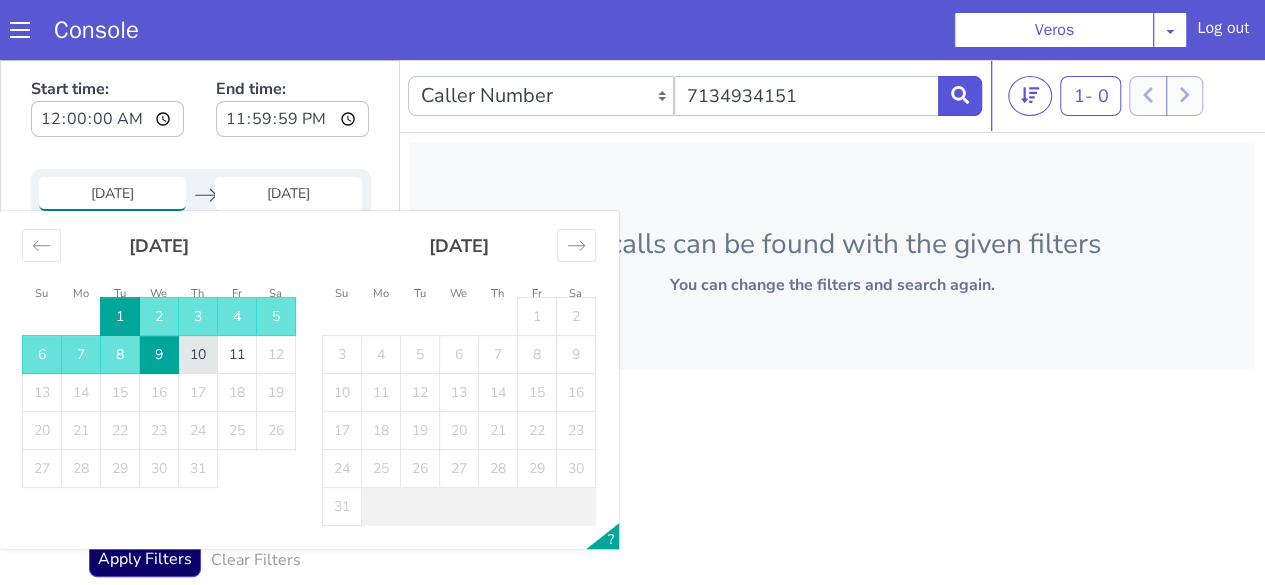 click on "10" at bounding box center (1398, 225) 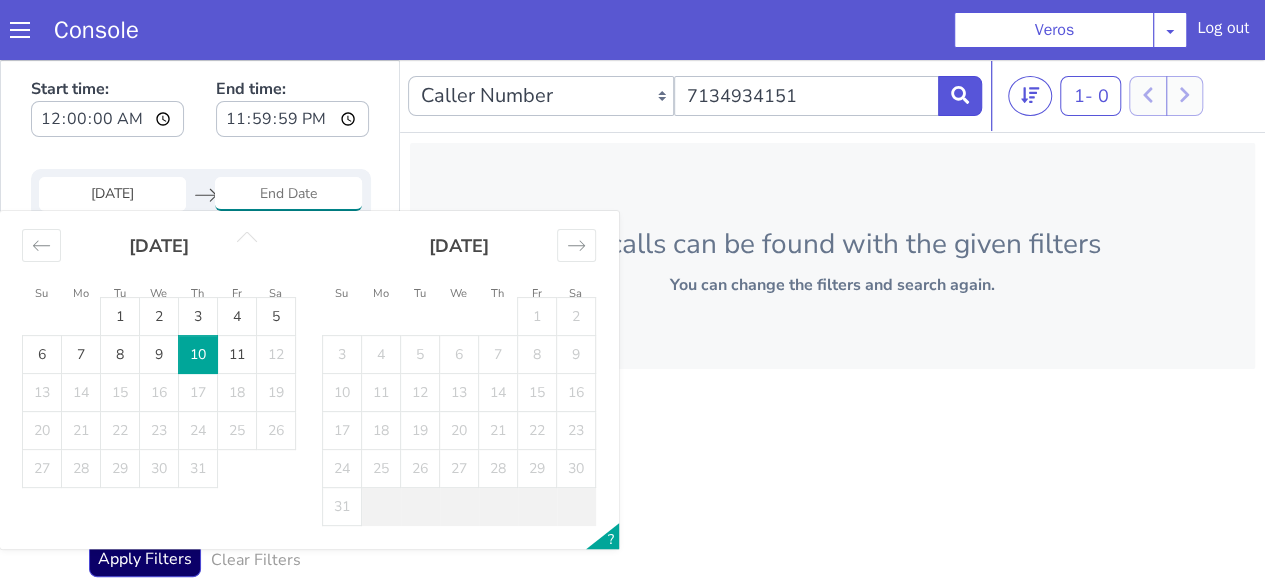 click on "10" at bounding box center (987, 1243) 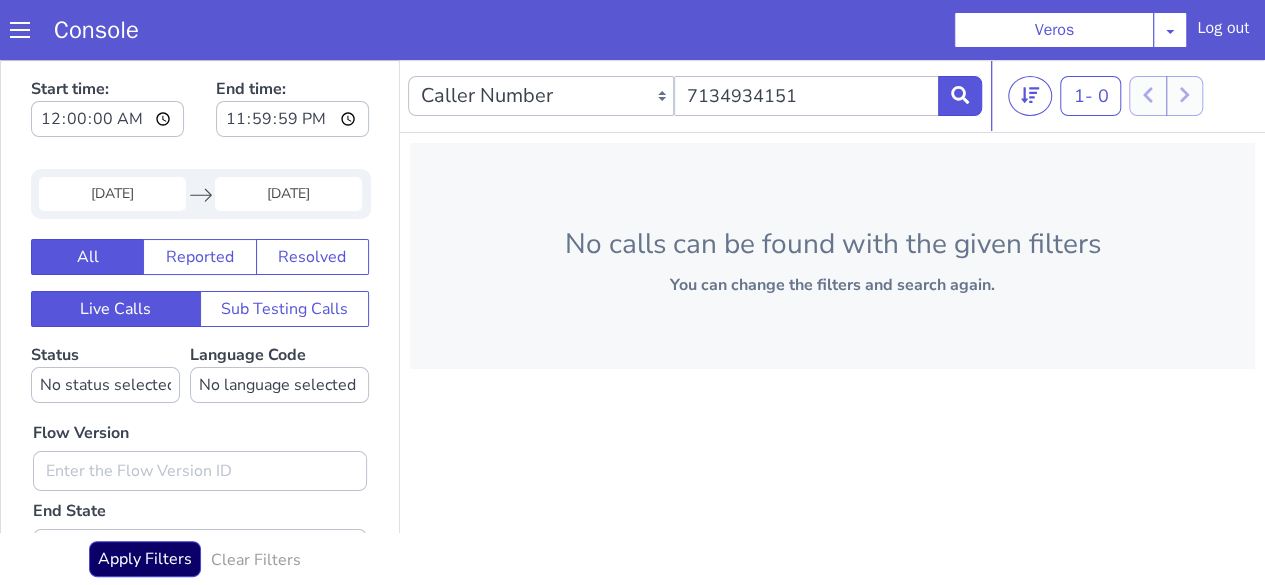 scroll, scrollTop: 31, scrollLeft: 0, axis: vertical 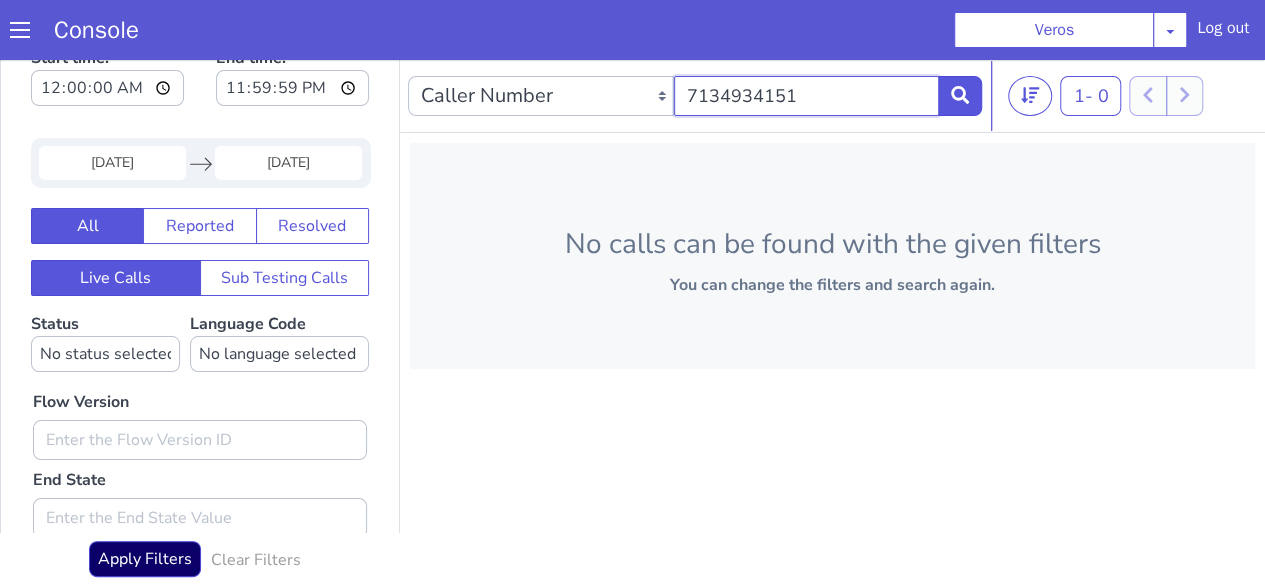 click on "7134934151" at bounding box center [1378, -342] 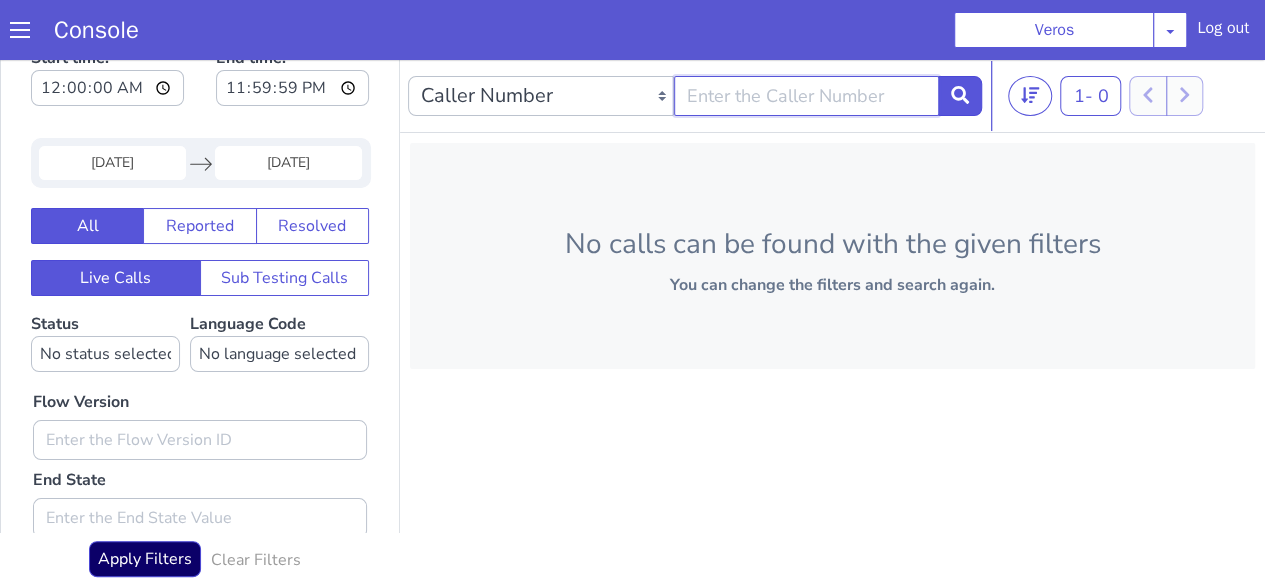 type 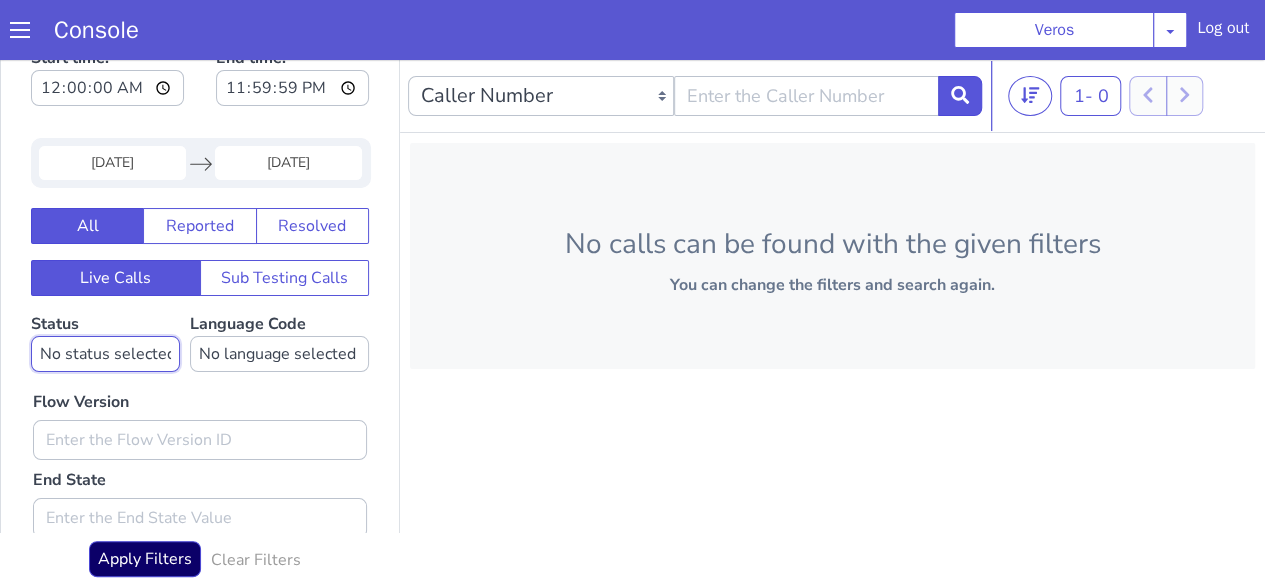 click on "No status selected HANGUP USER_HANGUP TRANSFER UNKNOWN" at bounding box center (1025, -22) 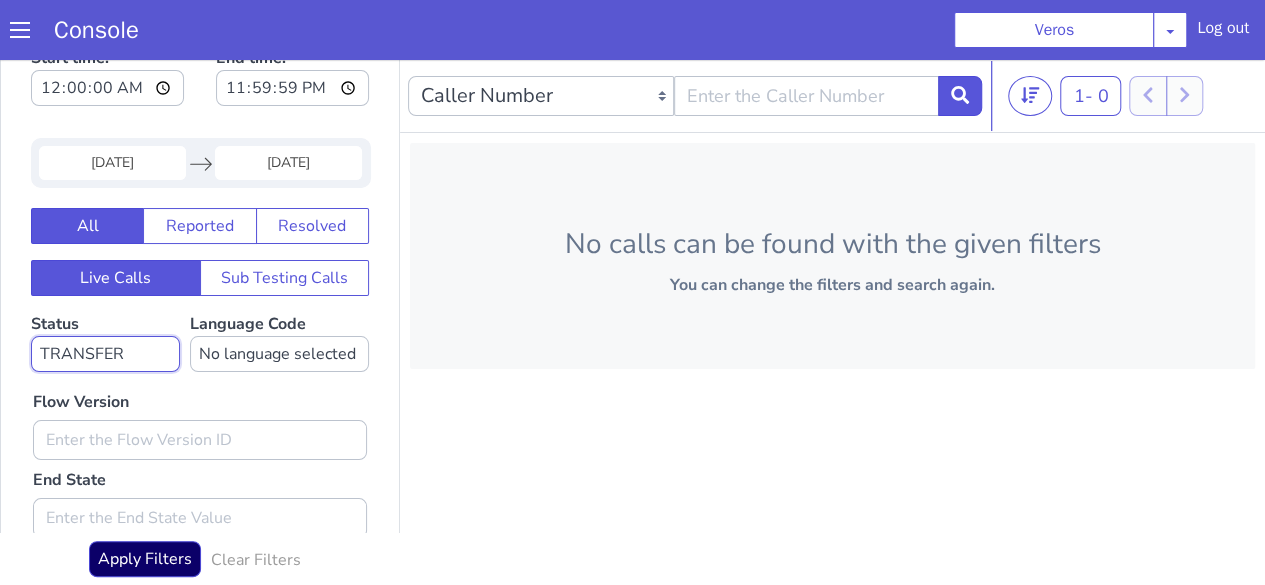 click on "No status selected HANGUP USER_HANGUP TRANSFER UNKNOWN" at bounding box center (287, 85) 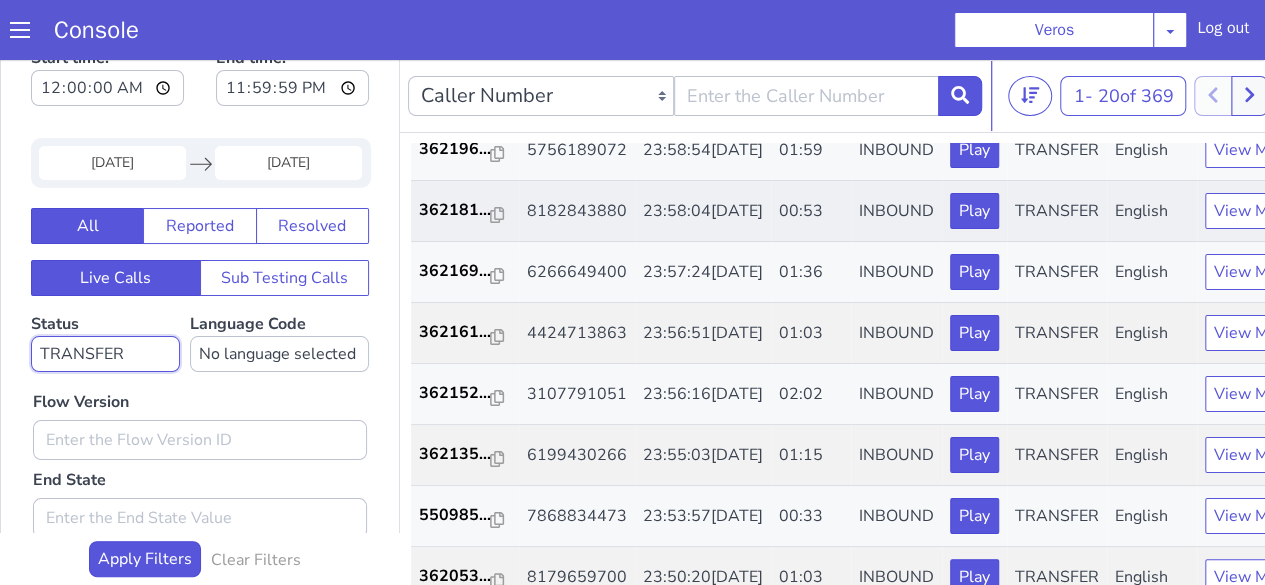 scroll, scrollTop: 124, scrollLeft: 0, axis: vertical 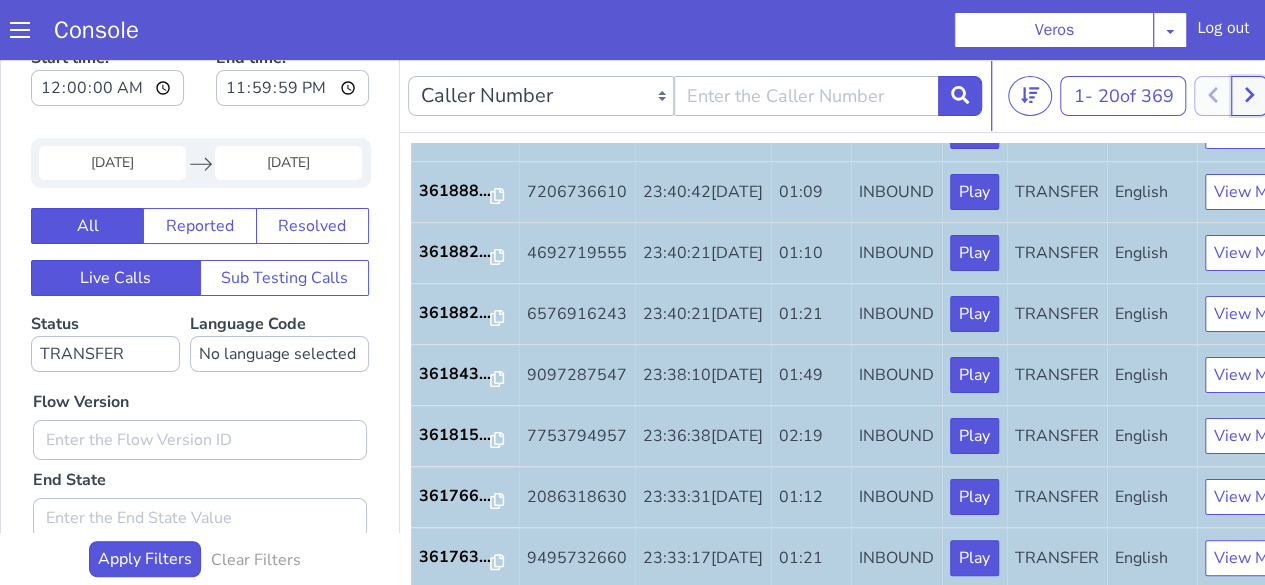 click 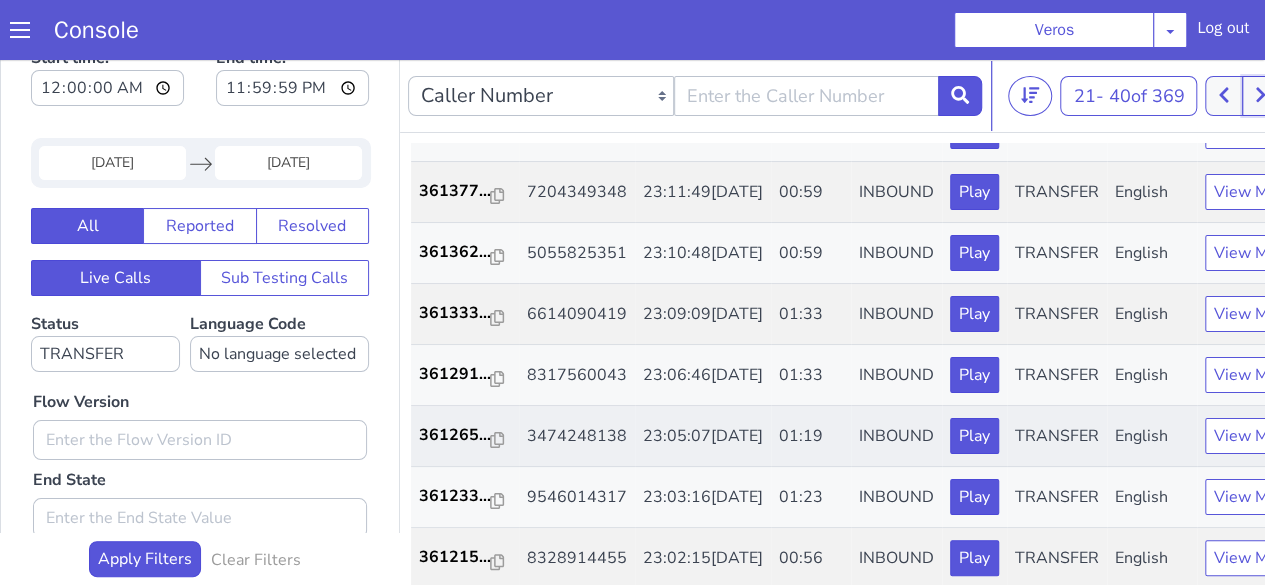 scroll, scrollTop: 1574, scrollLeft: 0, axis: vertical 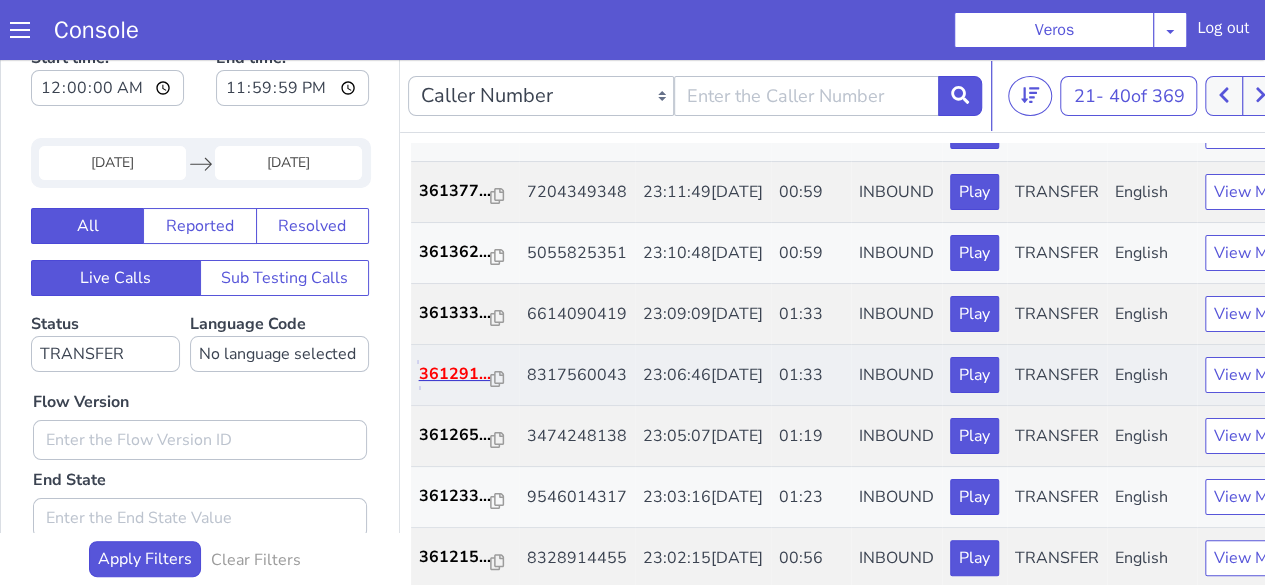 click on "361291..." at bounding box center [1375, -3] 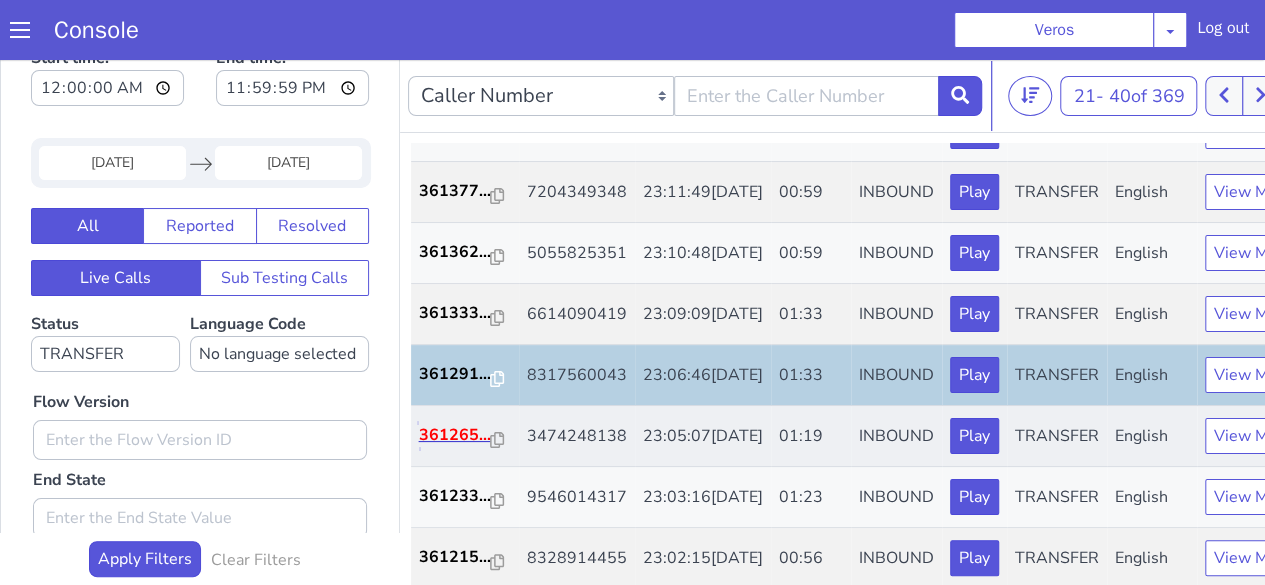 click on "361265..." at bounding box center [1733, 474] 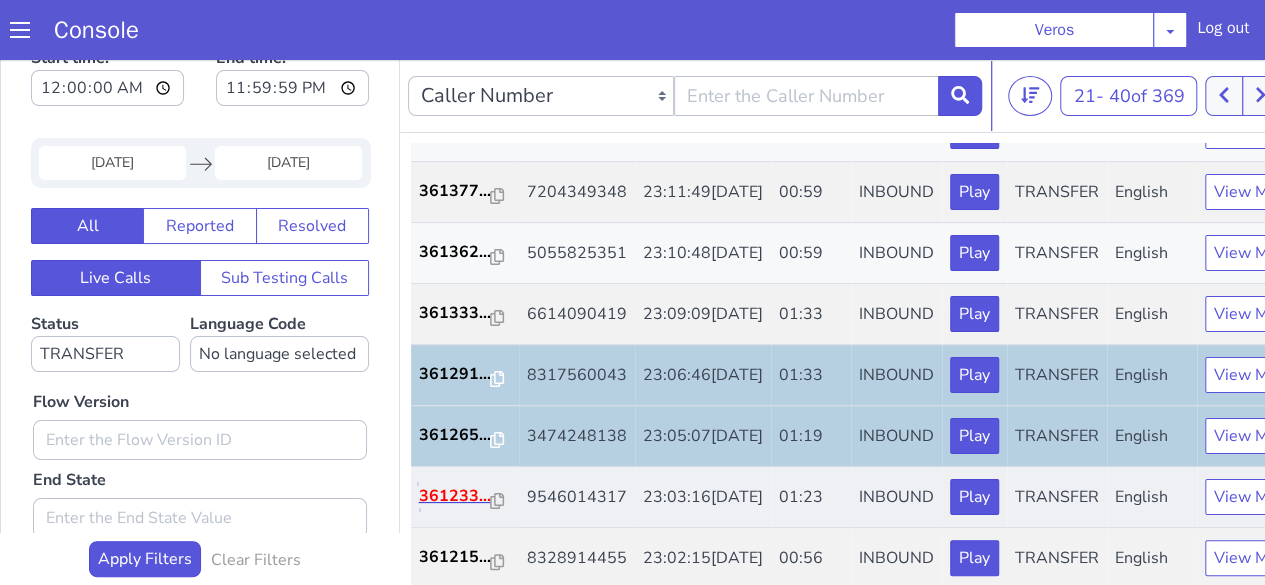 click on "361233..." at bounding box center (1700, 448) 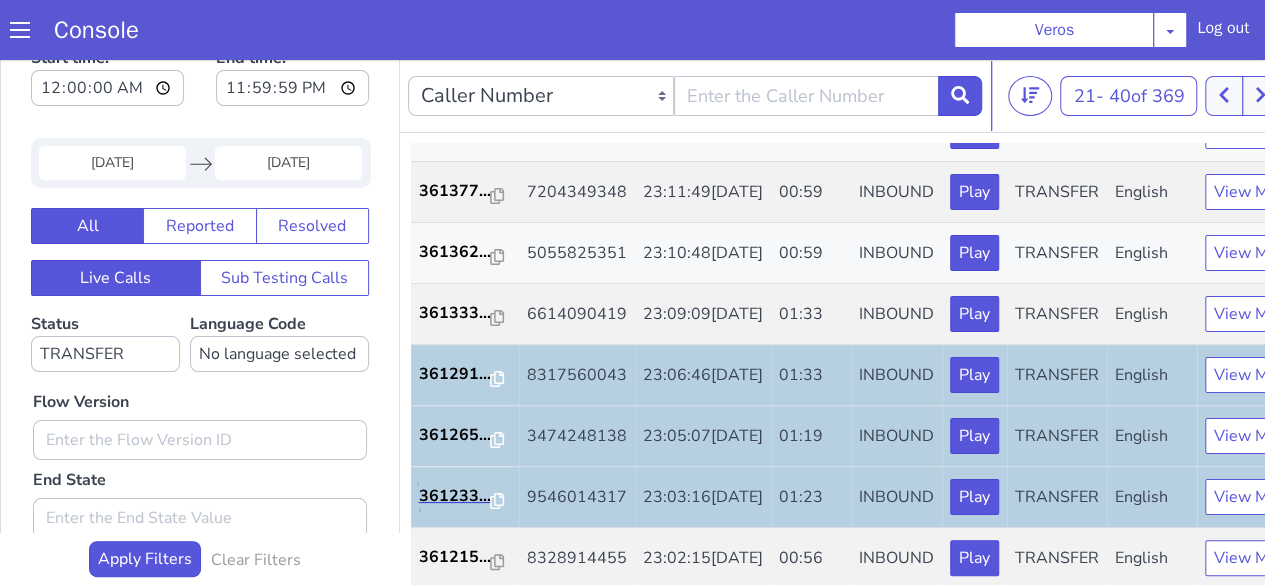scroll, scrollTop: 1585, scrollLeft: 0, axis: vertical 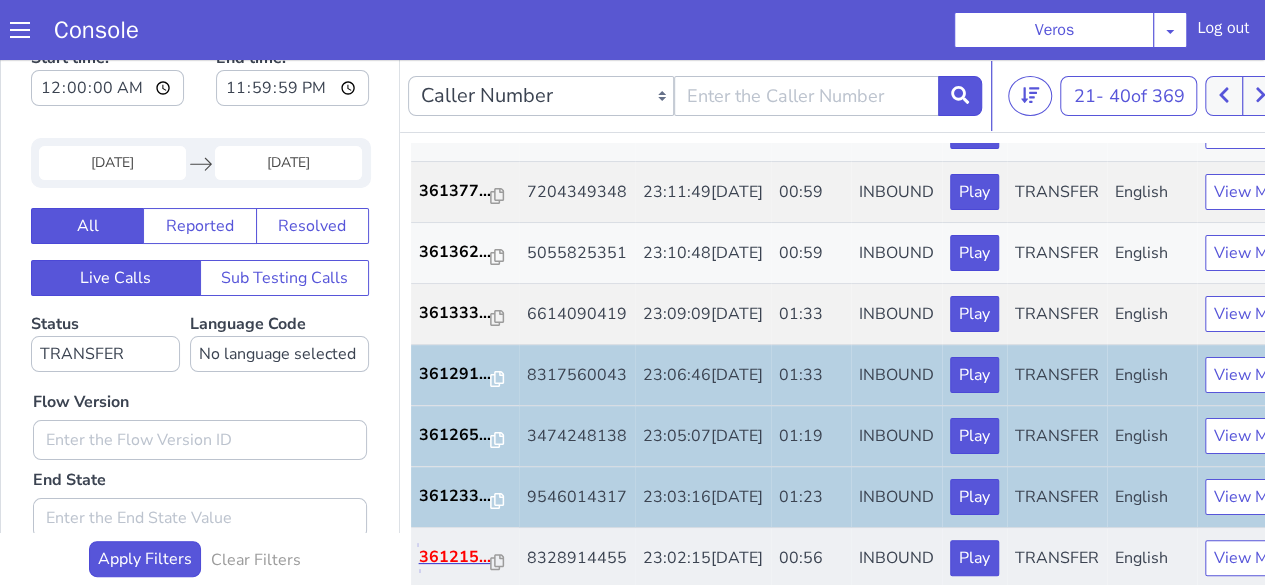 click on "361215..." at bounding box center [1599, 351] 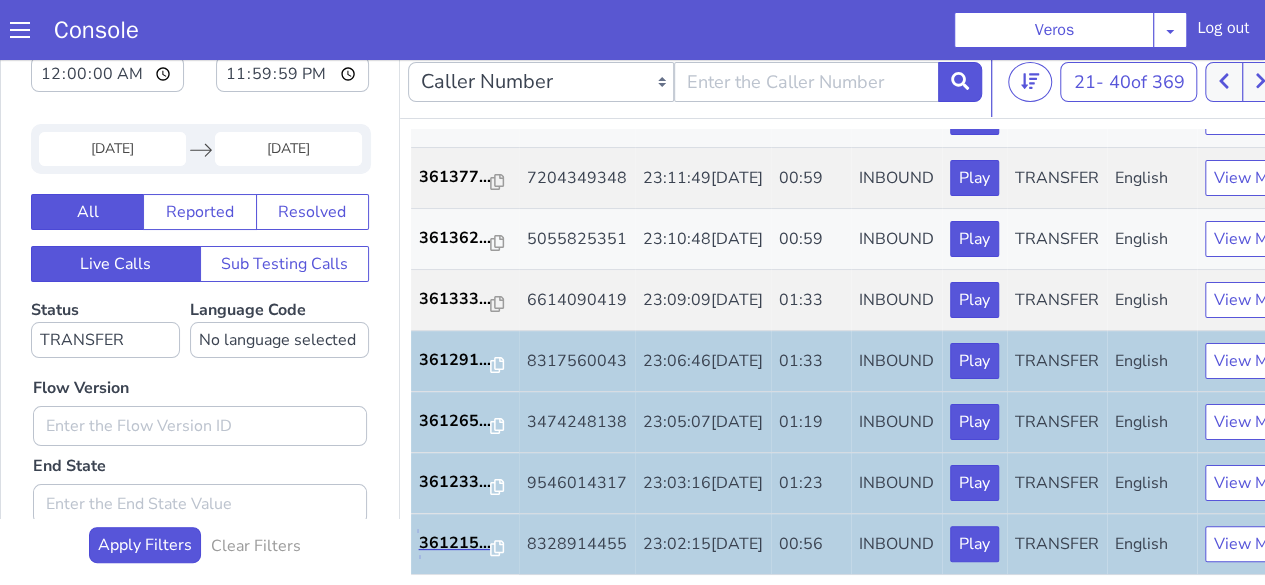 scroll, scrollTop: 5, scrollLeft: 0, axis: vertical 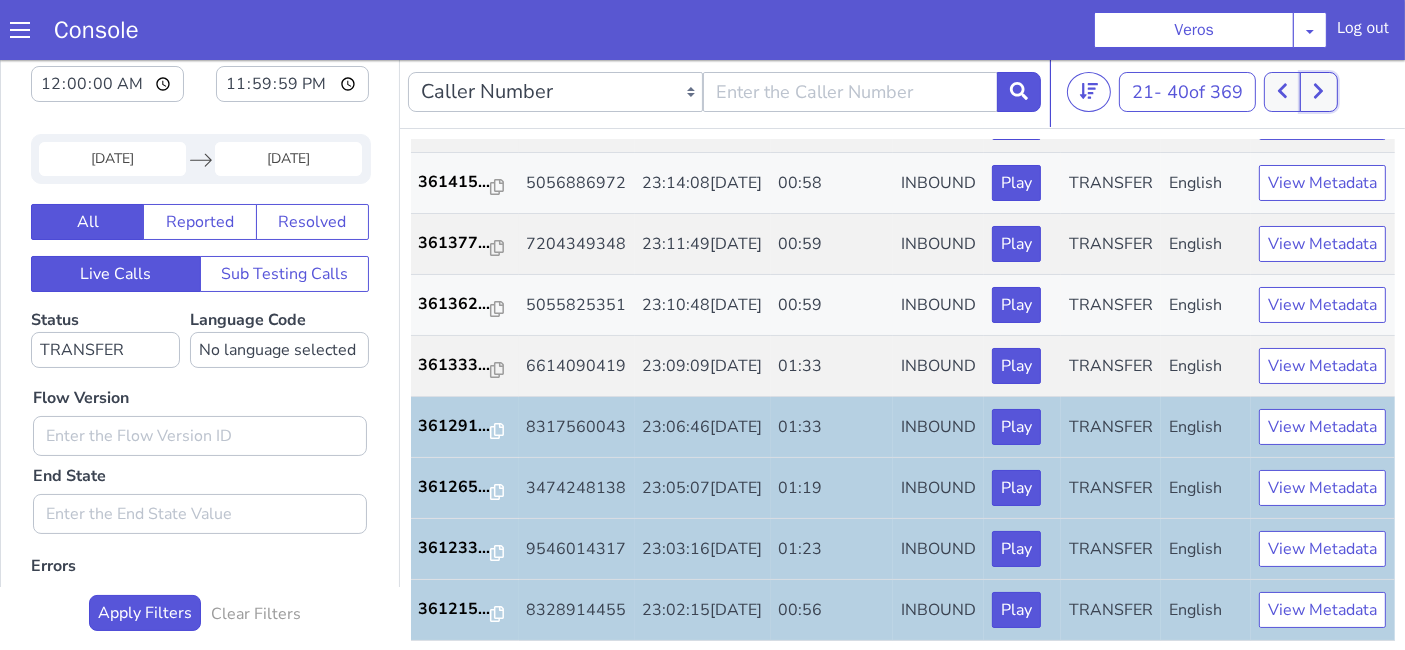 click 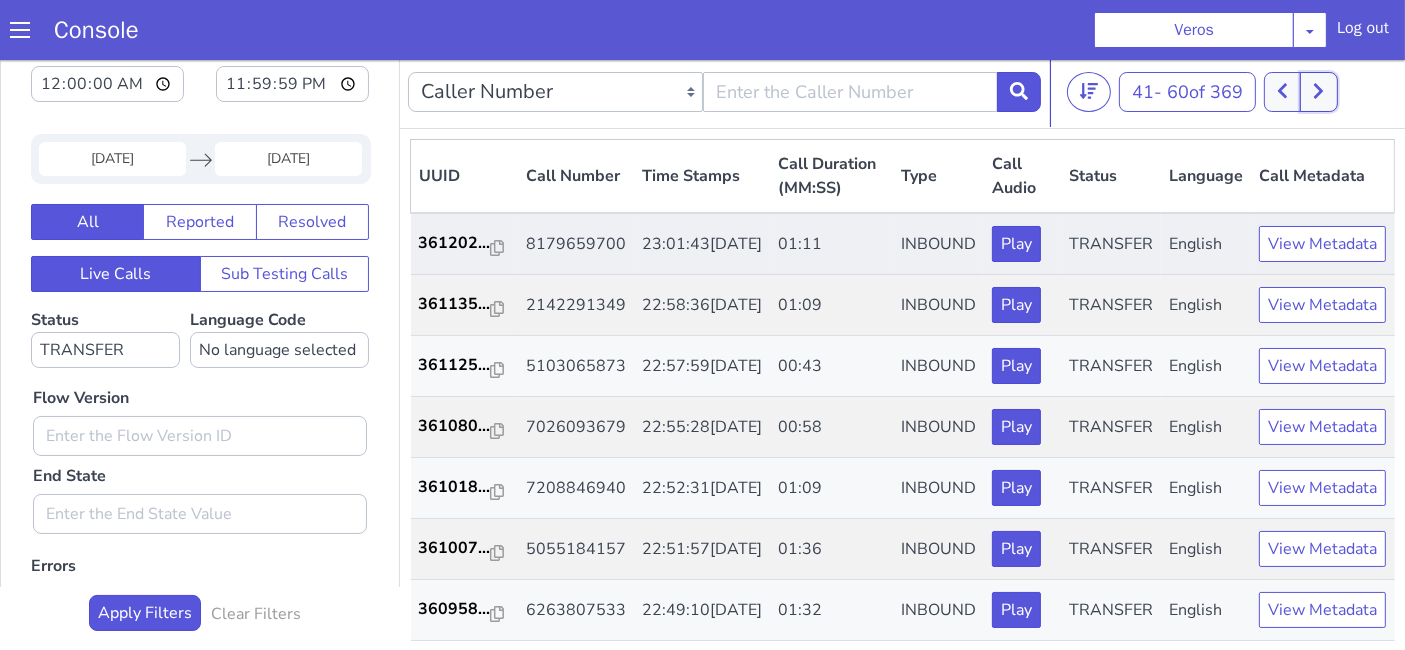 scroll, scrollTop: 0, scrollLeft: 0, axis: both 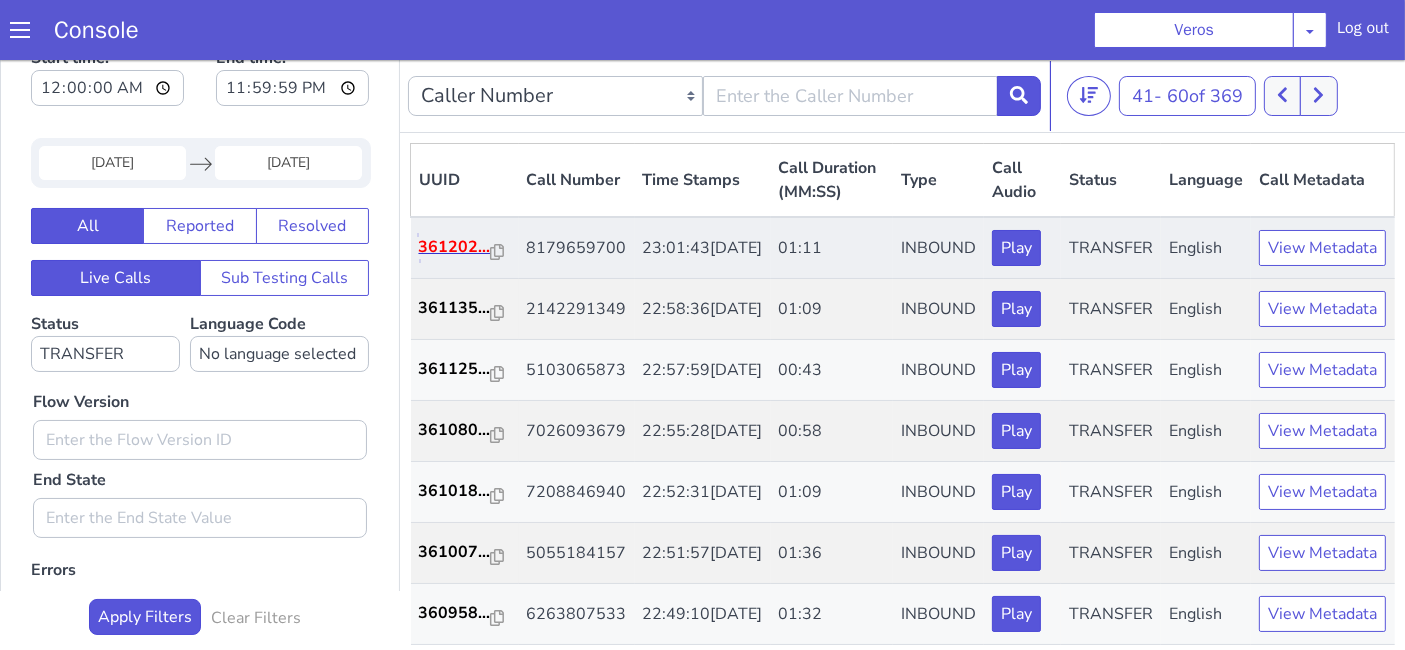 click on "361202..." at bounding box center [1325, 1243] 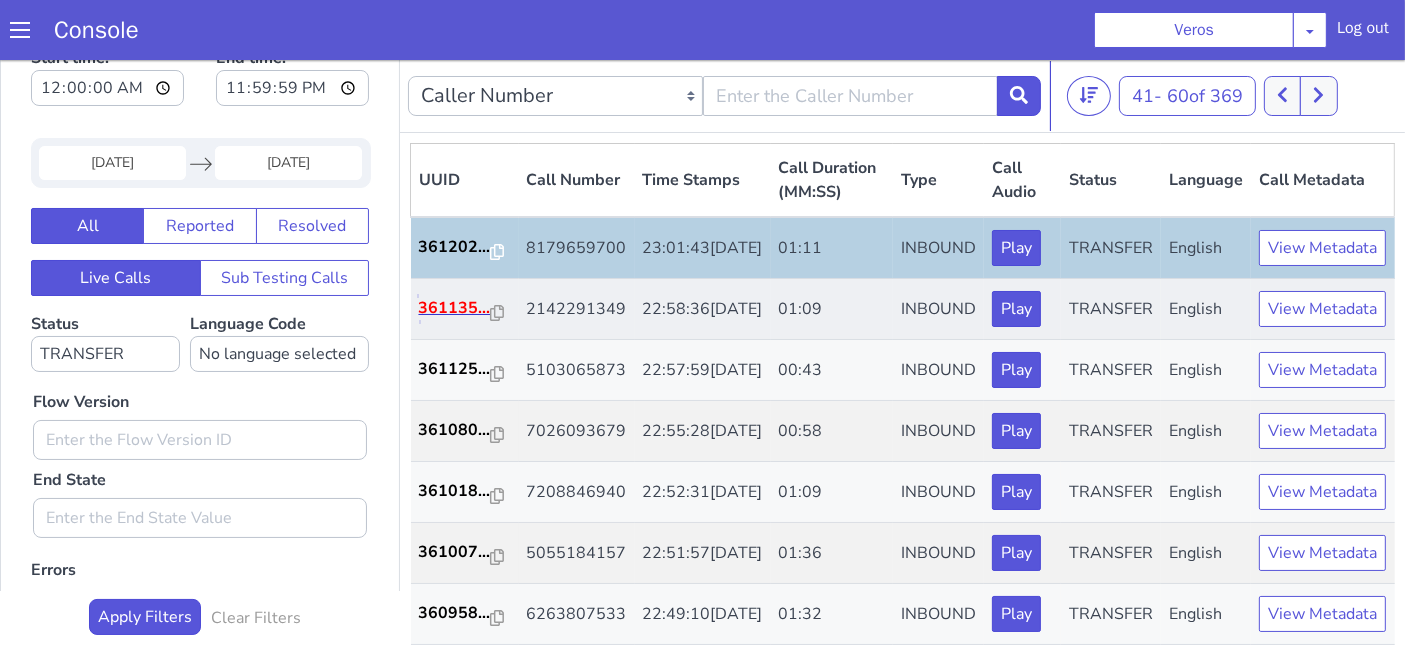 click on "361135..." at bounding box center [408, 531] 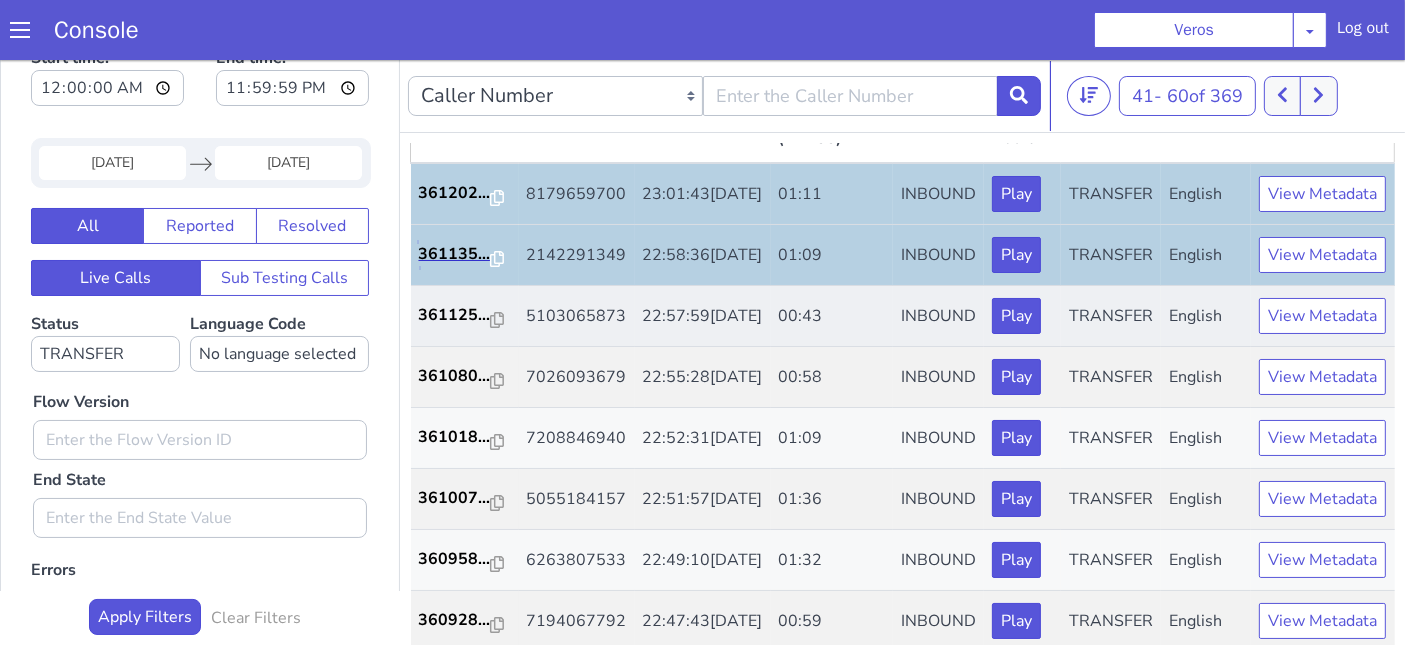 scroll, scrollTop: 57, scrollLeft: 0, axis: vertical 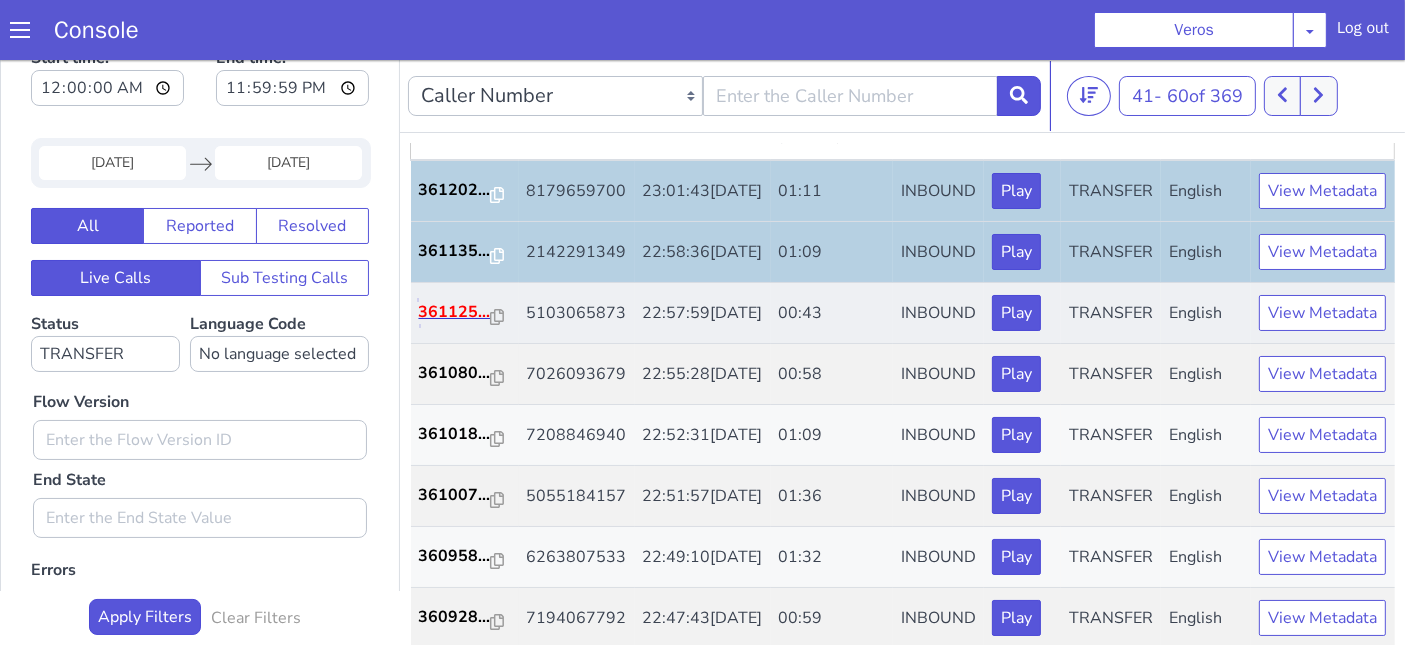 click on "361125..." at bounding box center (1842, 270) 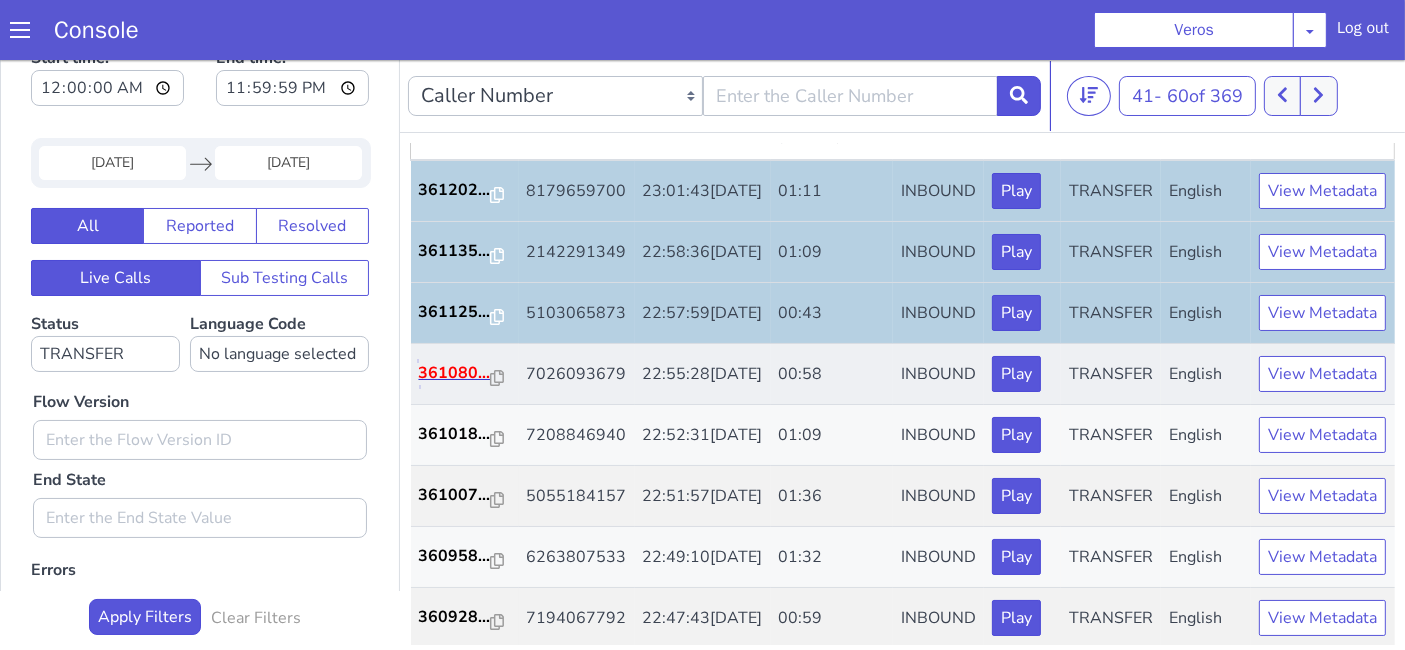 click on "361080..." at bounding box center [411, 562] 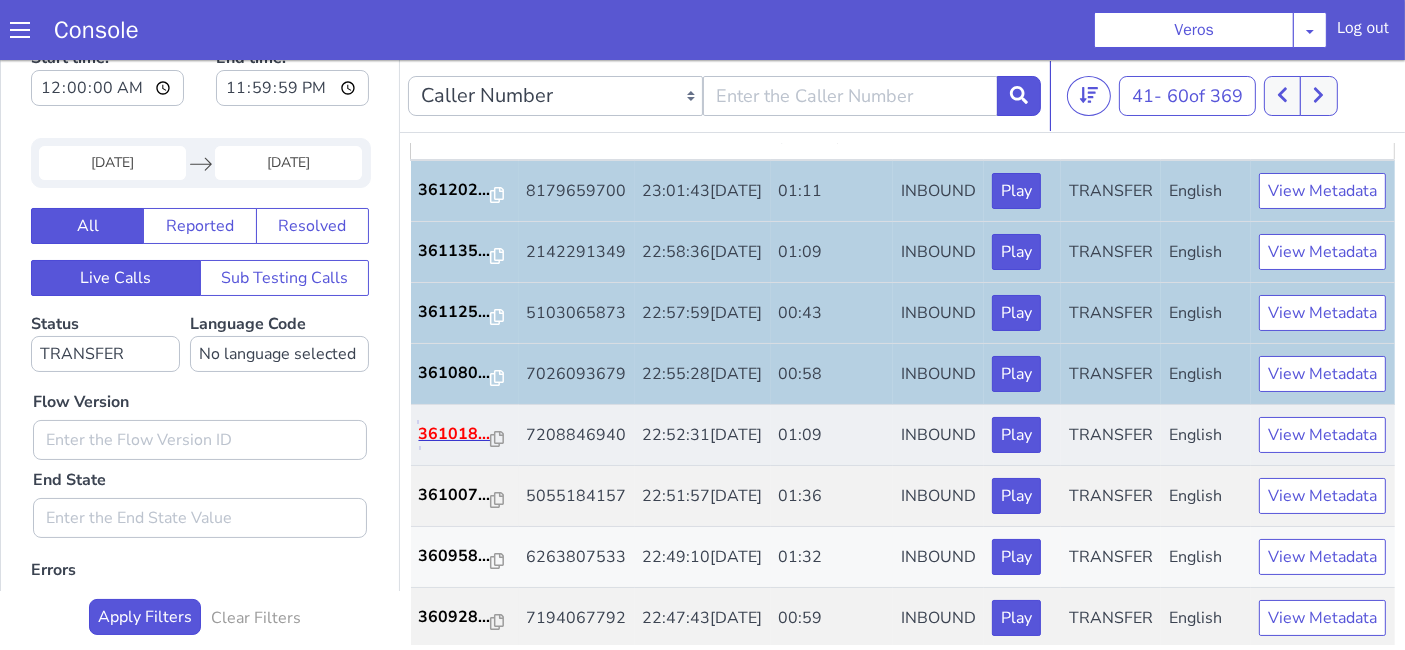 click on "361018..." at bounding box center (614, 1217) 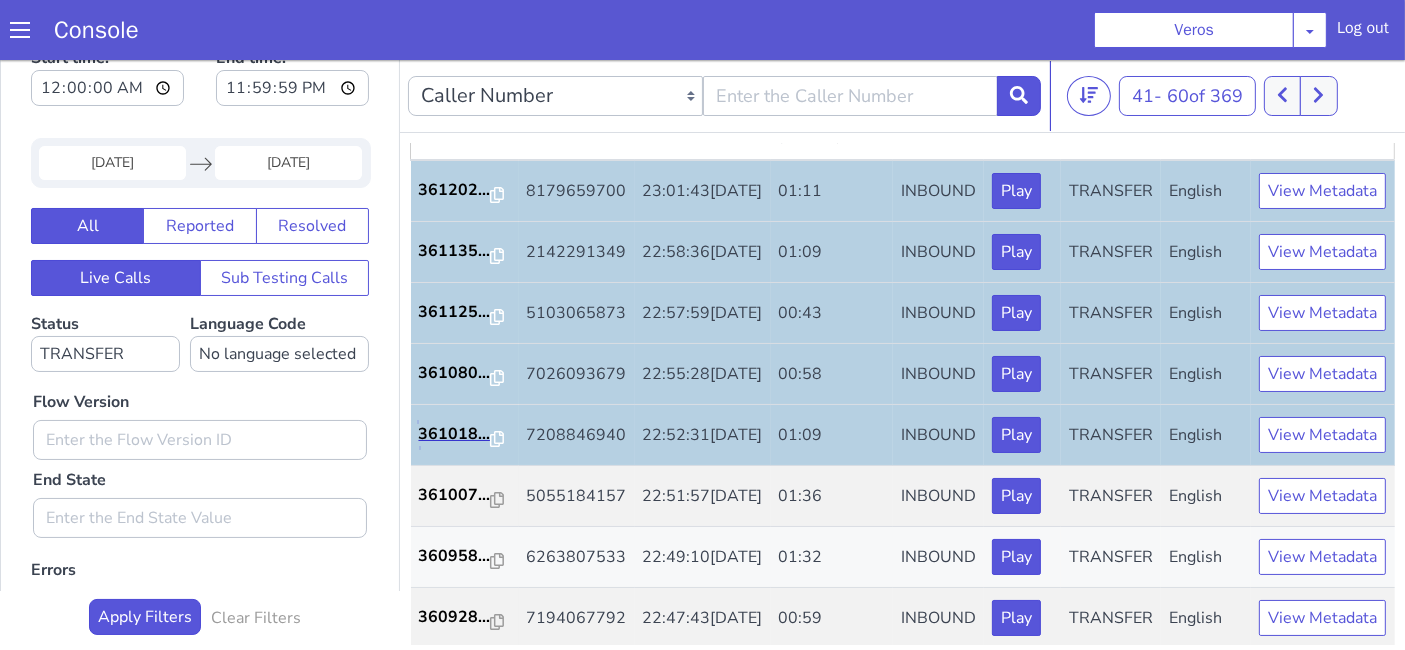 scroll, scrollTop: 277, scrollLeft: 0, axis: vertical 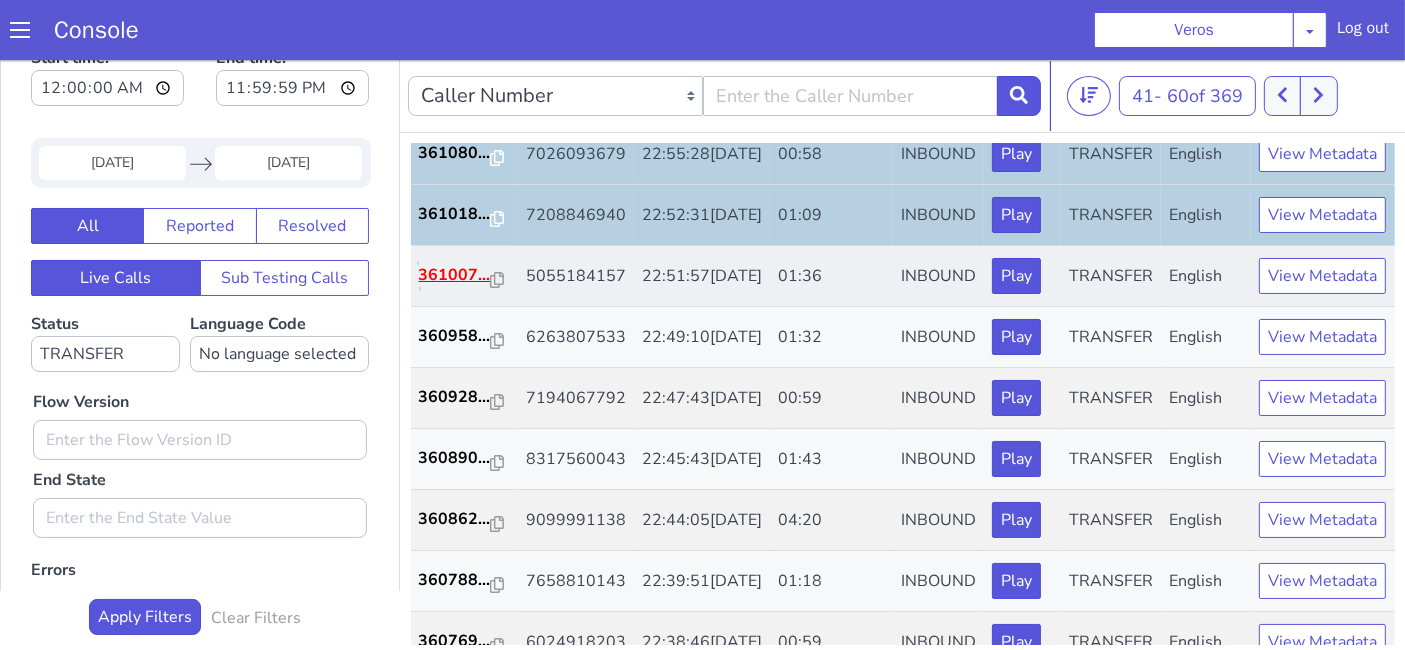 click on "361007..." at bounding box center (1900, 430) 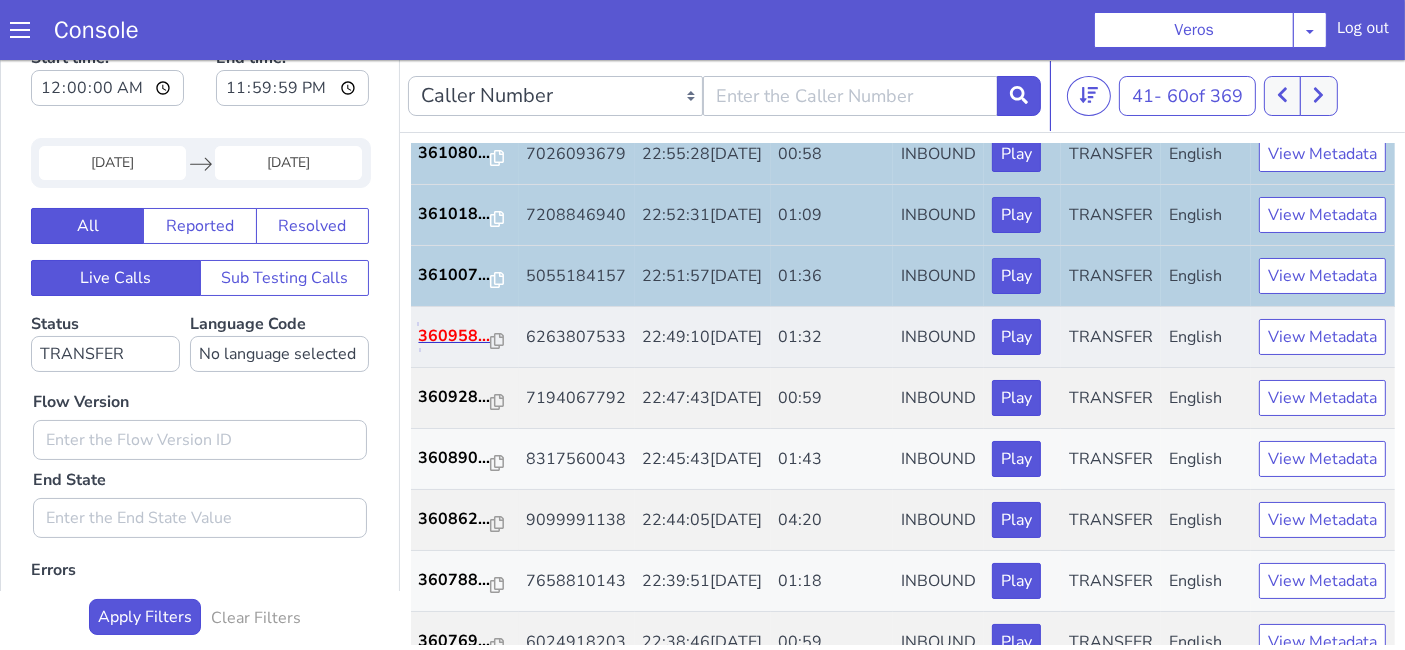 click on "360958..." at bounding box center (1900, 491) 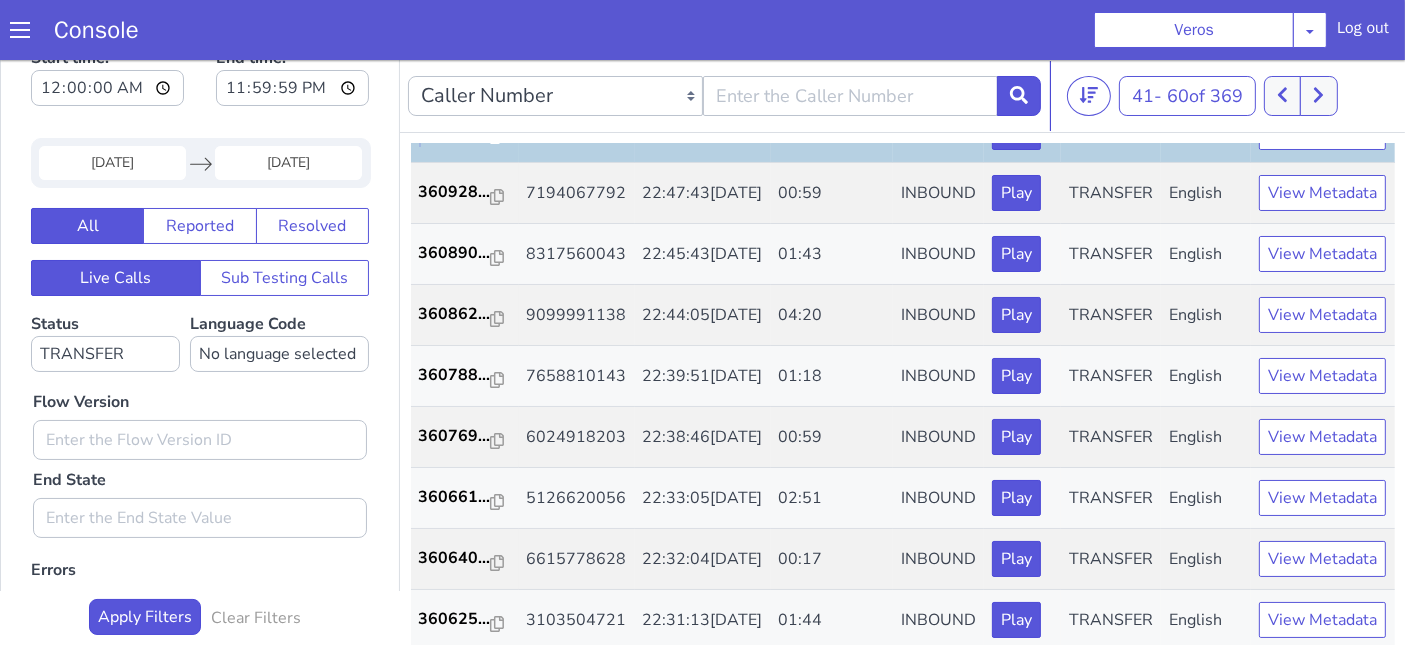 scroll, scrollTop: 483, scrollLeft: 0, axis: vertical 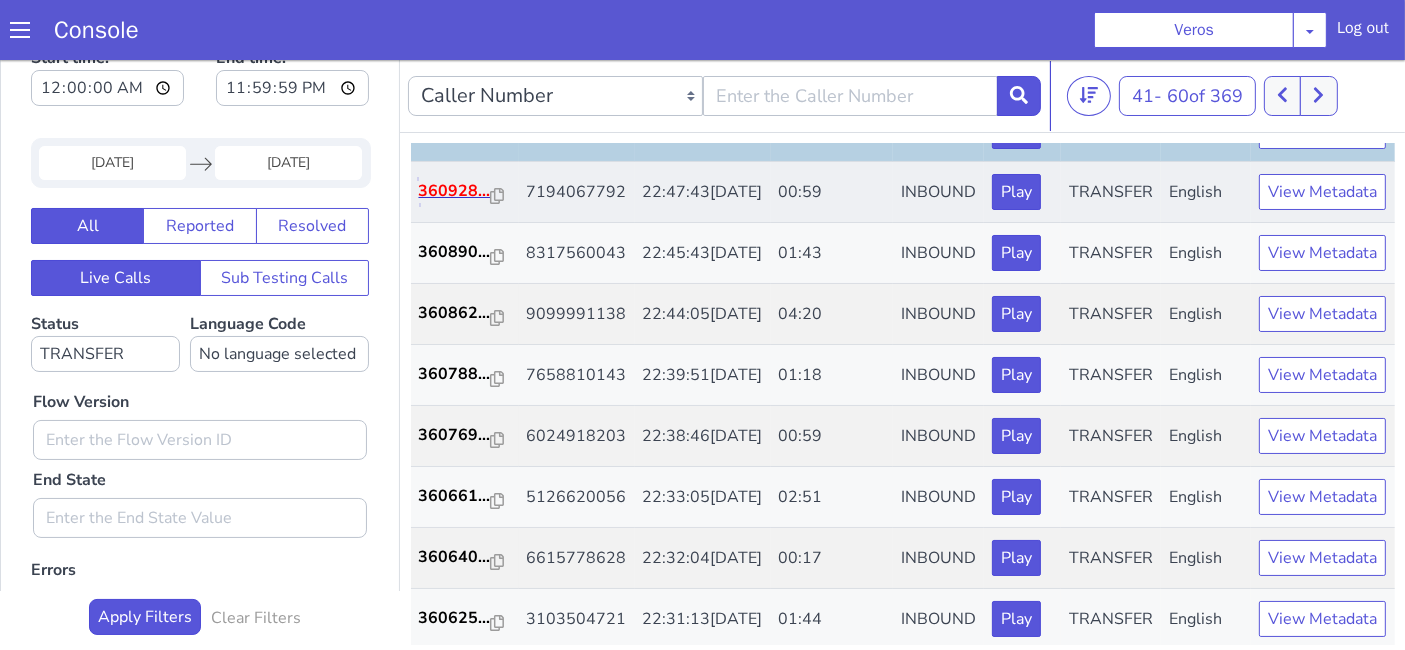 click on "360928..." at bounding box center (1885, 638) 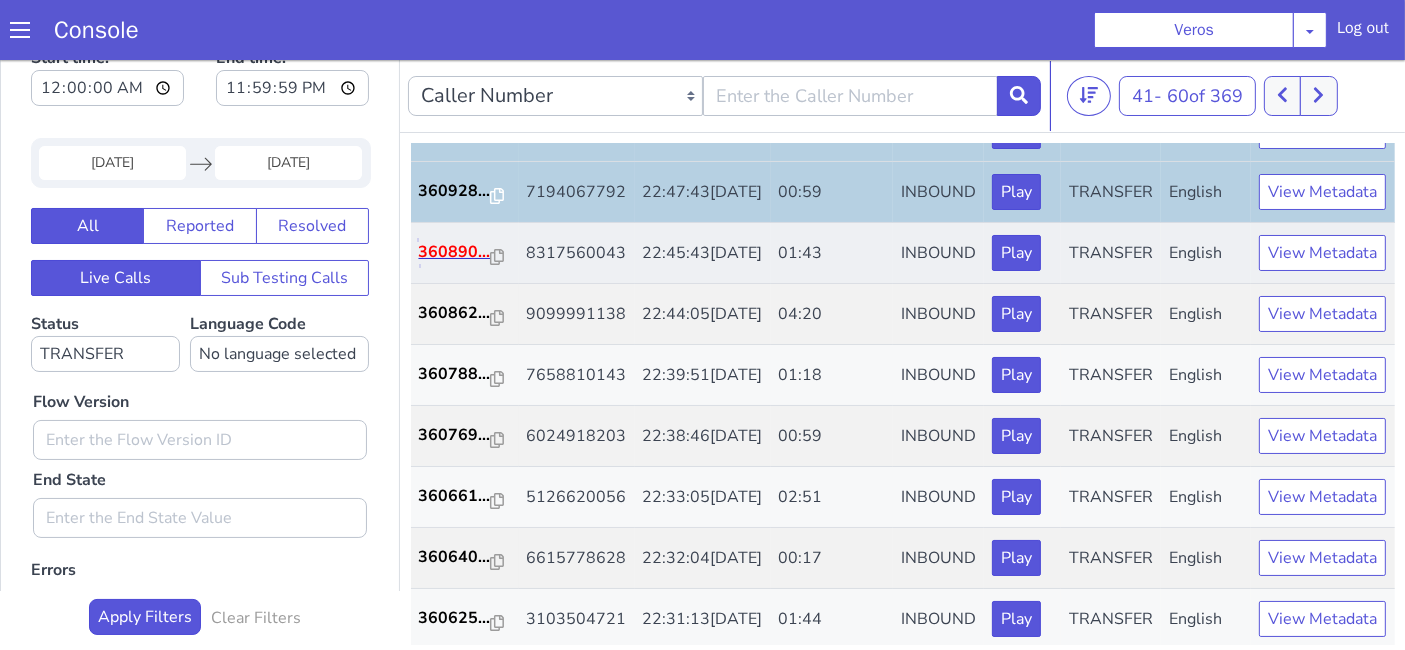 click on "360890..." at bounding box center [1530, 1168] 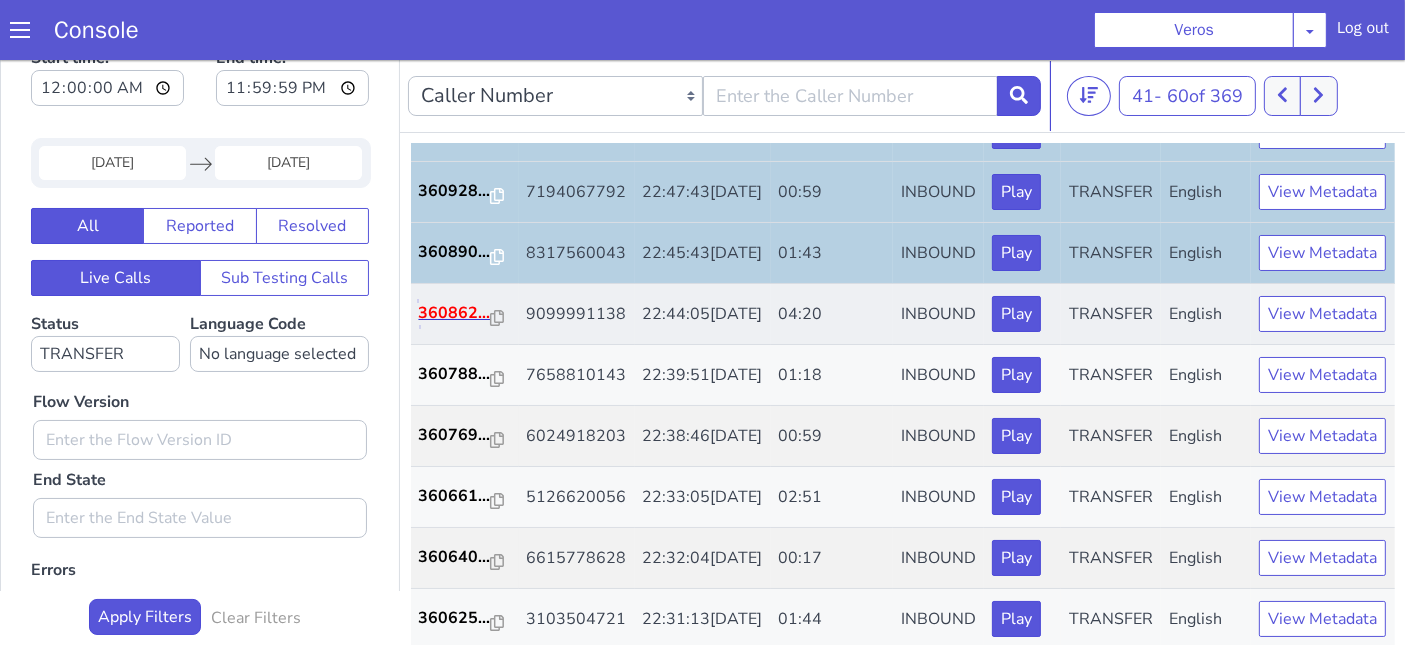 click on "360862..." at bounding box center [1793, 180] 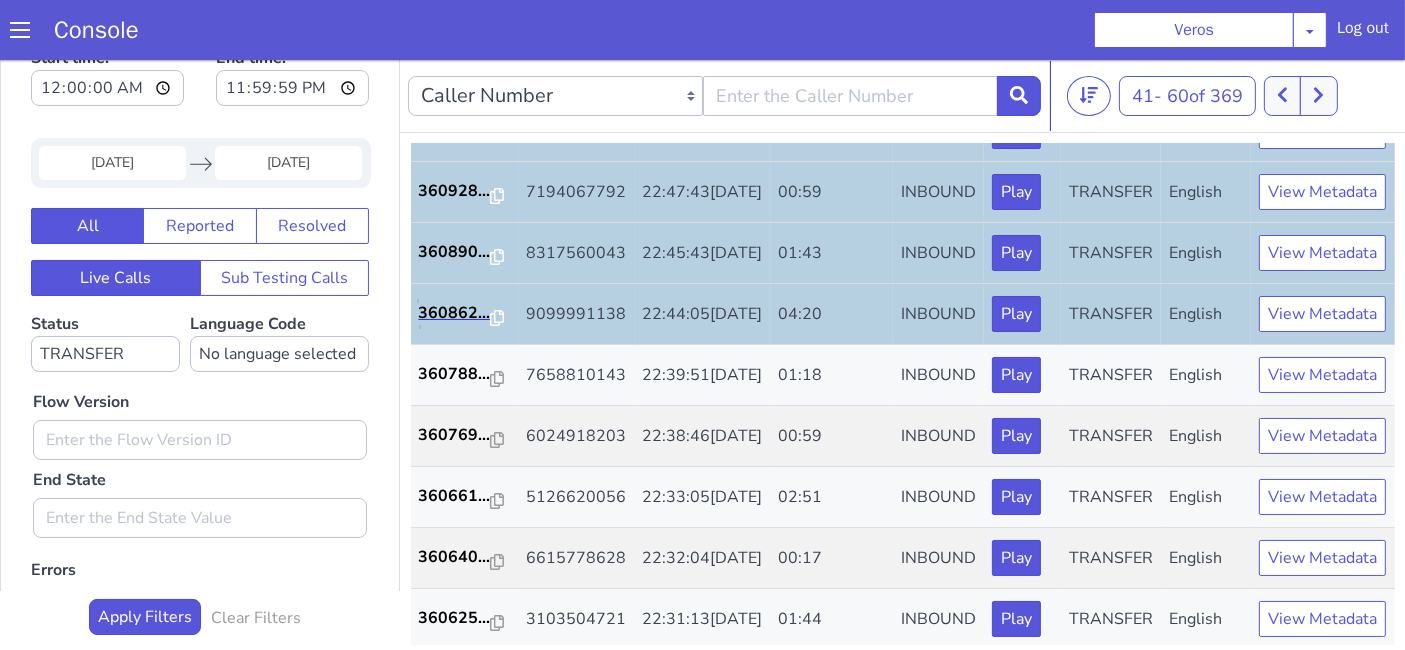 scroll, scrollTop: 585, scrollLeft: 0, axis: vertical 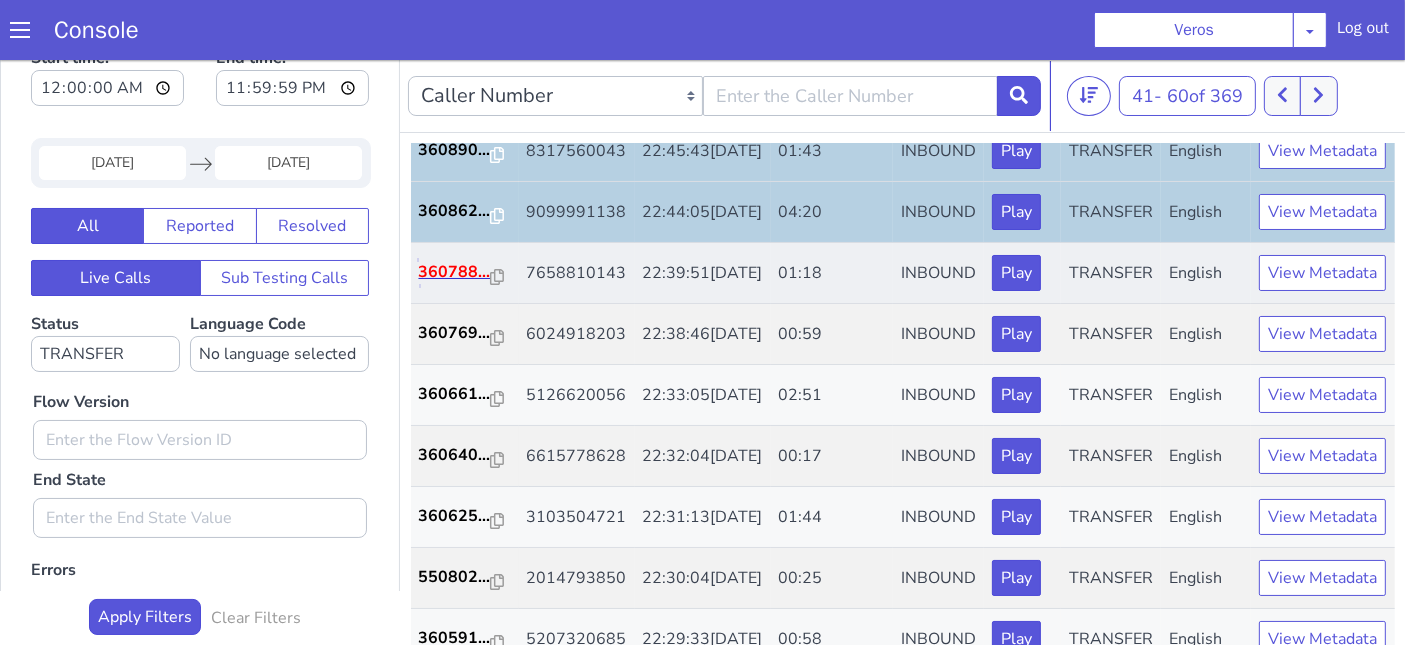 click on "360788..." at bounding box center [1772, 967] 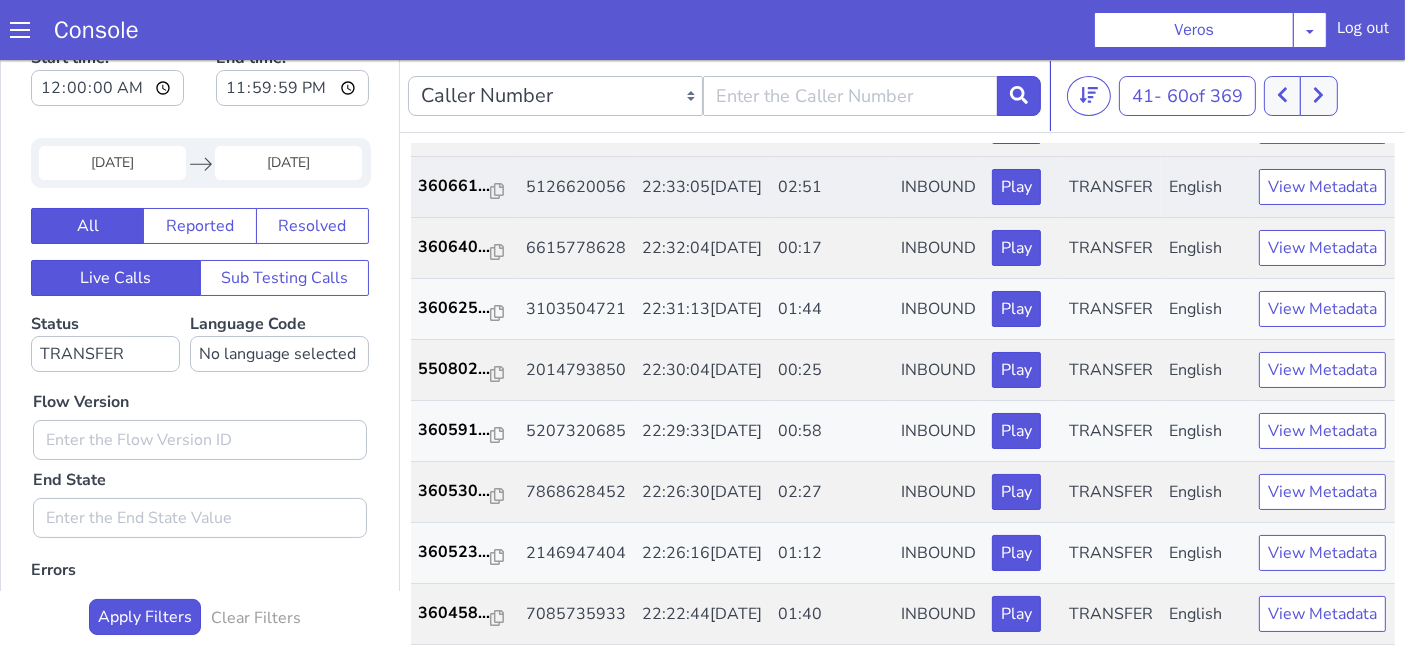 scroll, scrollTop: 1026, scrollLeft: 0, axis: vertical 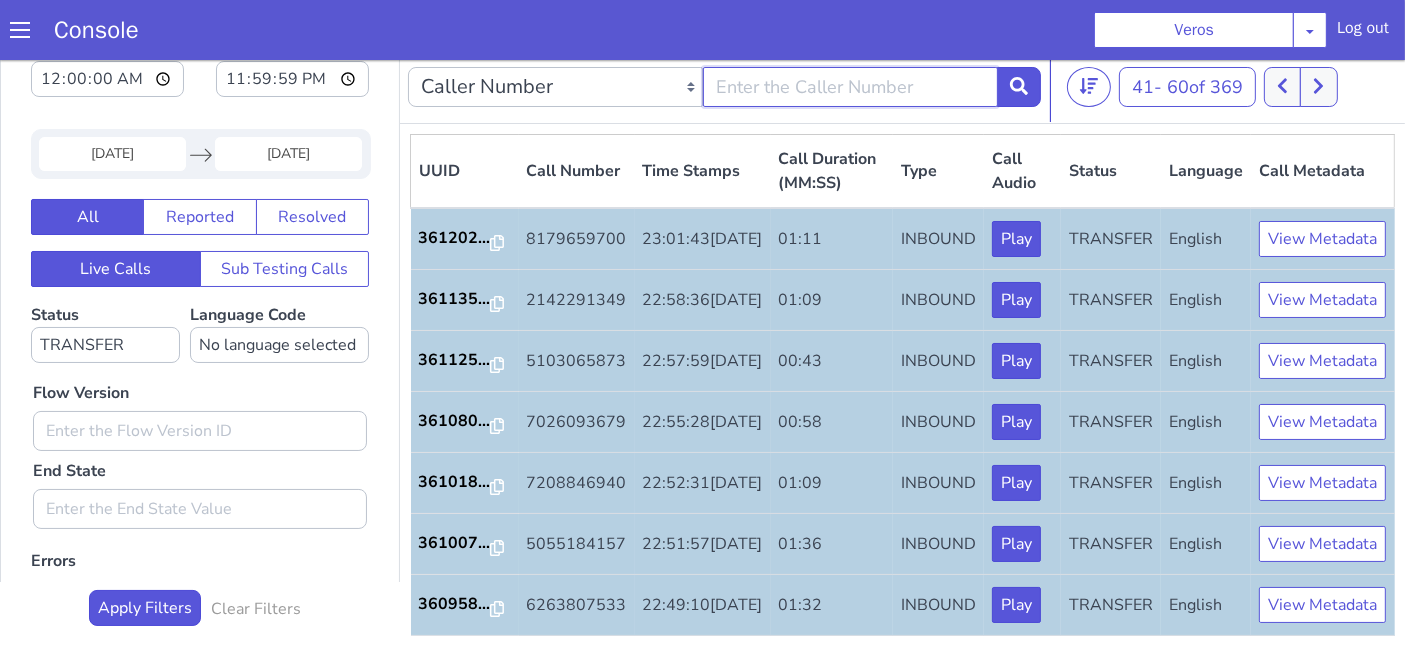 click at bounding box center (2303, 342) 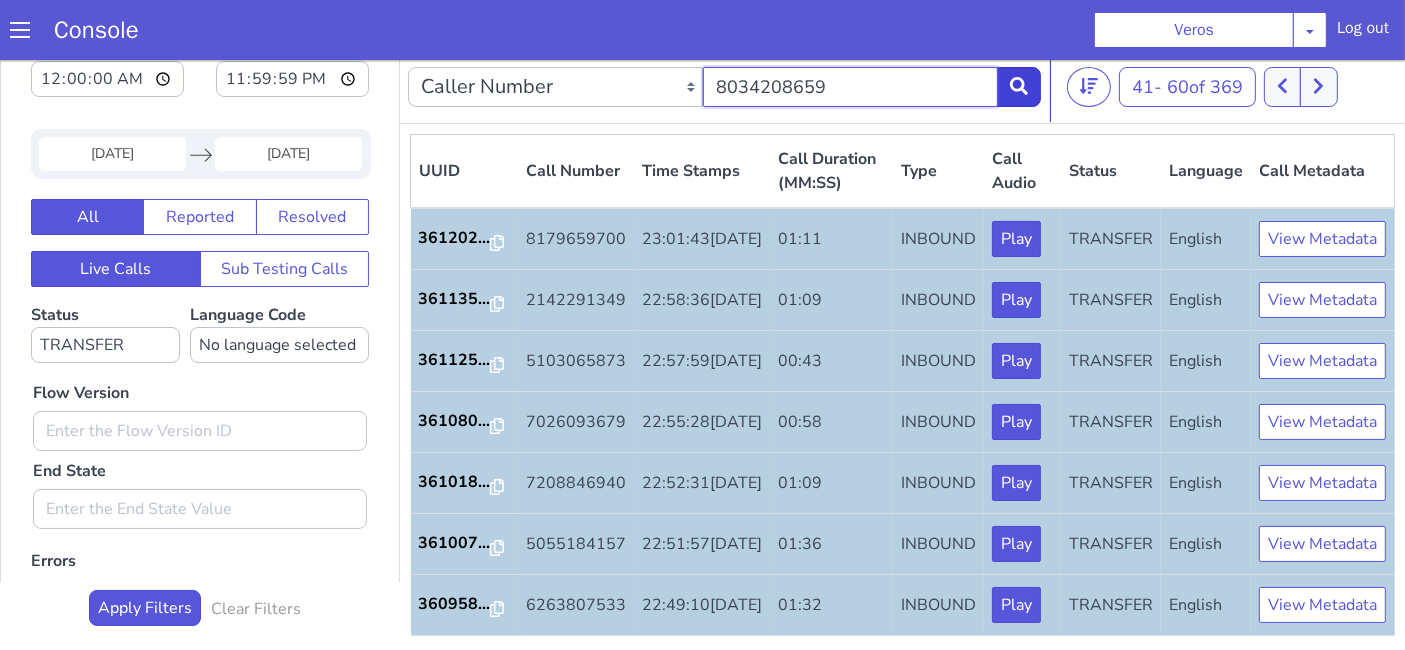 type on "8034208659" 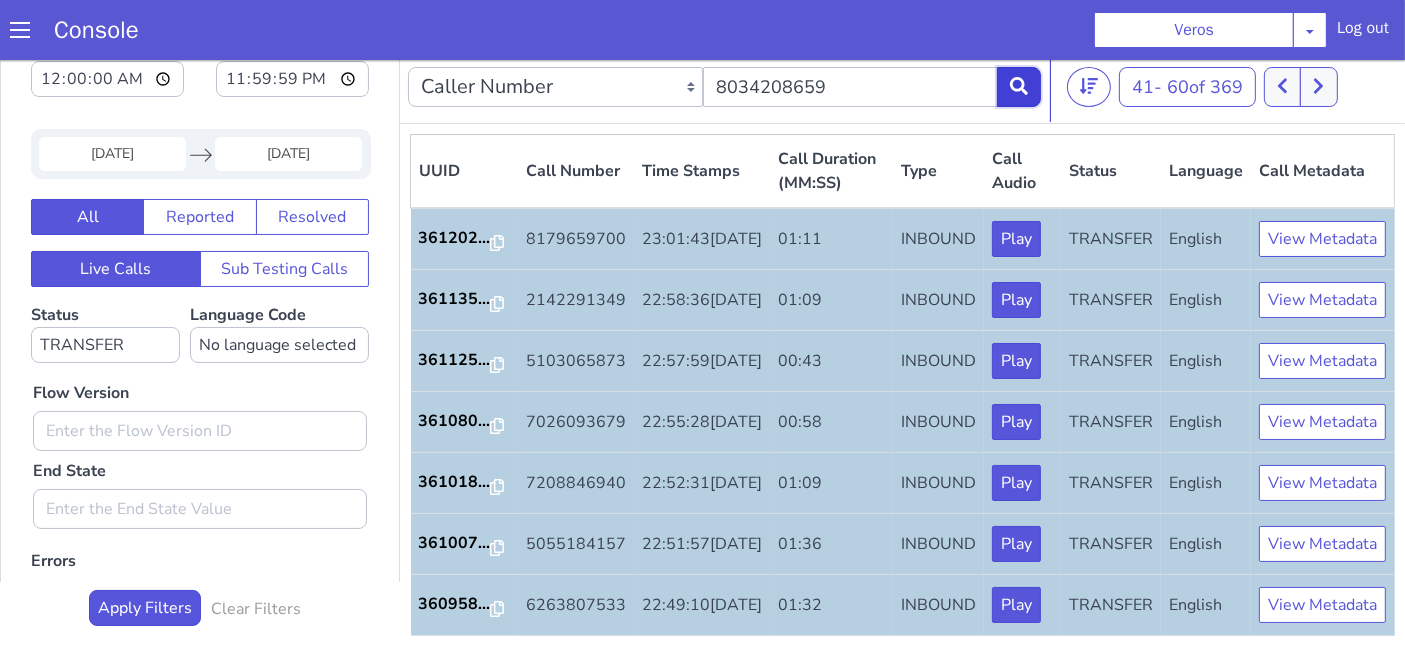 click at bounding box center [1277, -253] 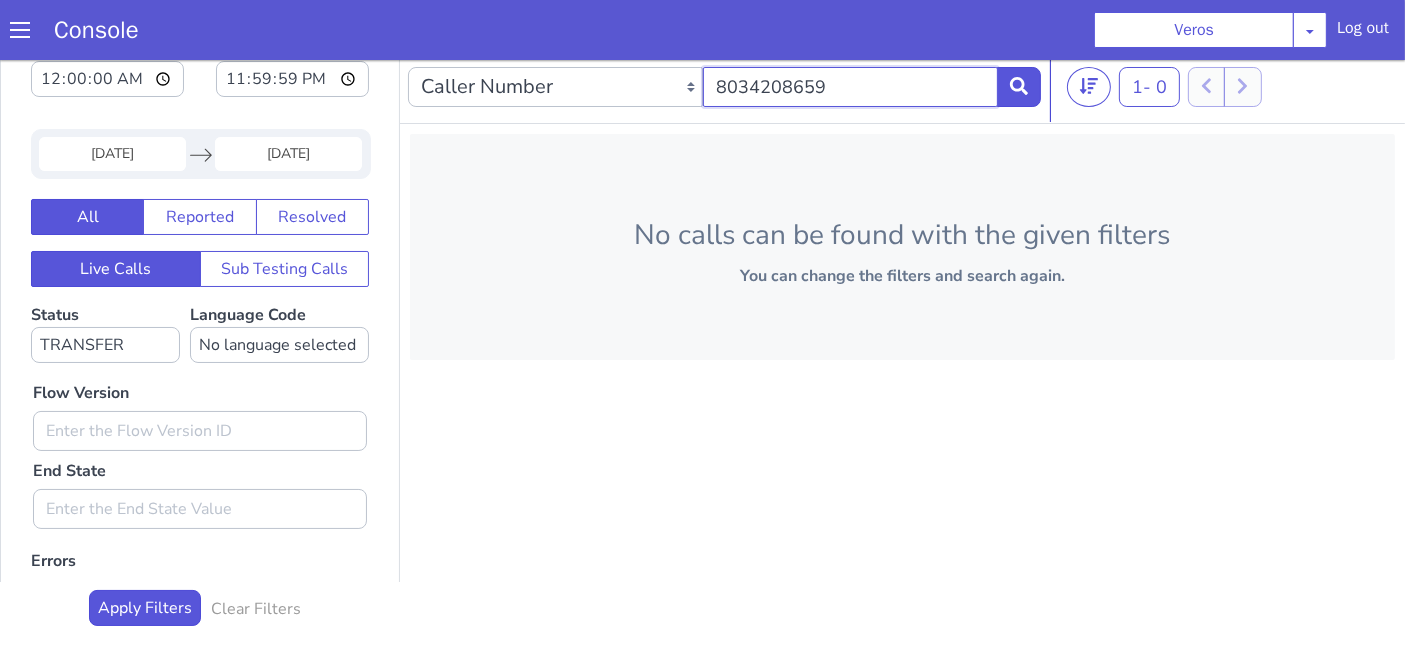 click on "8034208659" at bounding box center [852, 622] 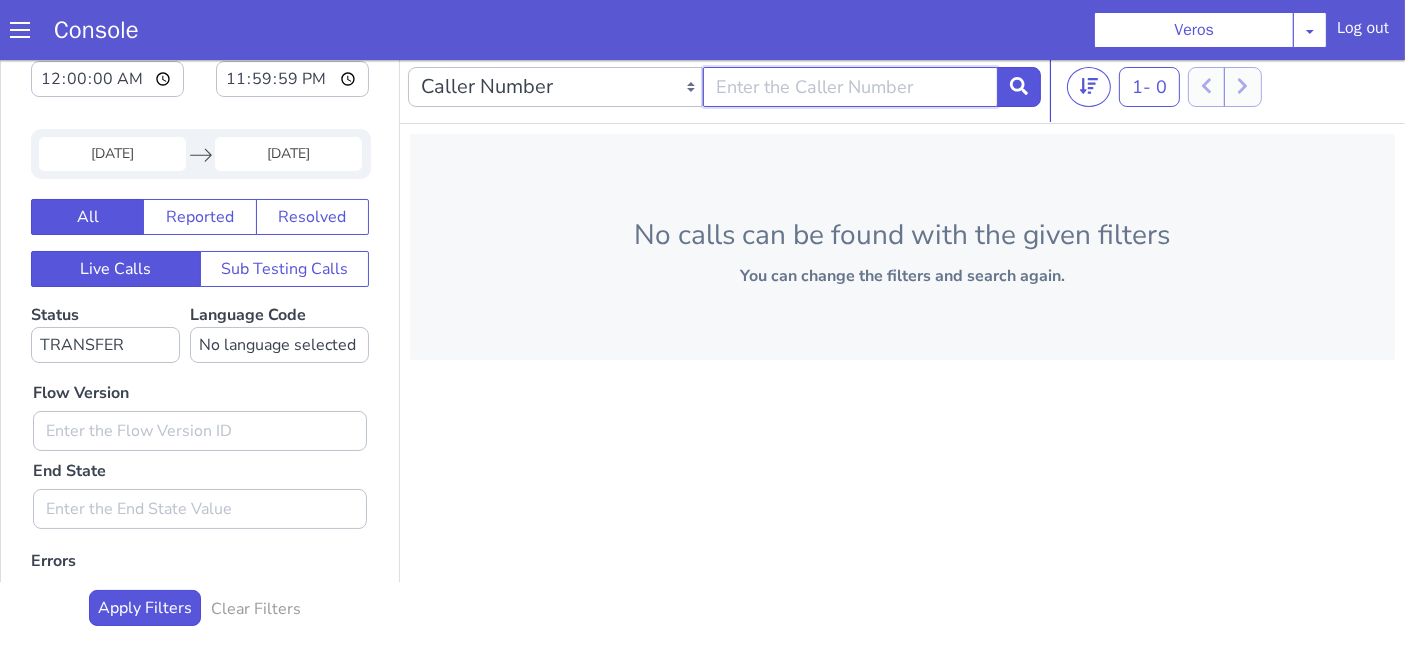 type 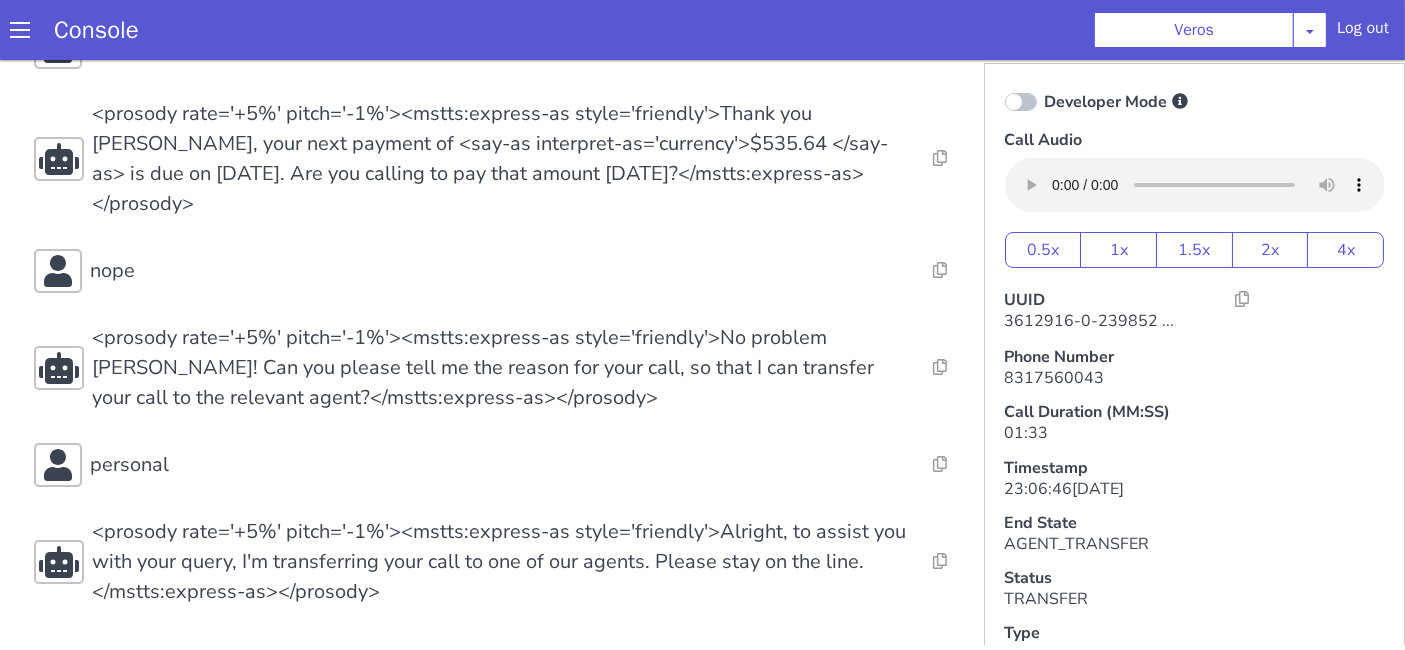 scroll, scrollTop: 362, scrollLeft: 0, axis: vertical 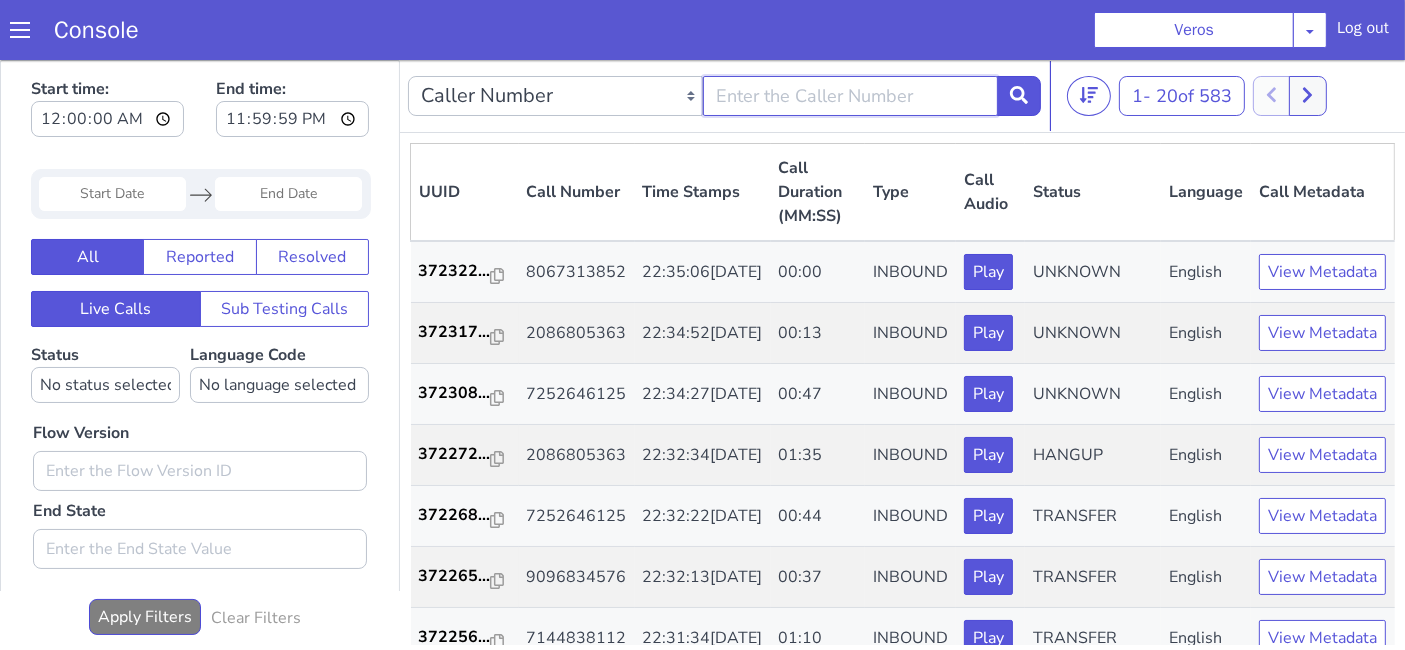 click at bounding box center [1782, -353] 